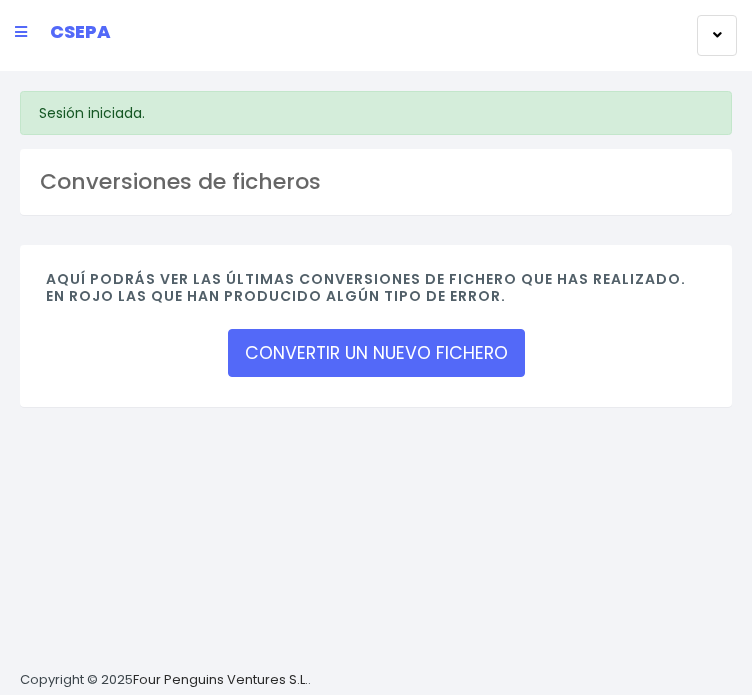 scroll, scrollTop: 0, scrollLeft: 0, axis: both 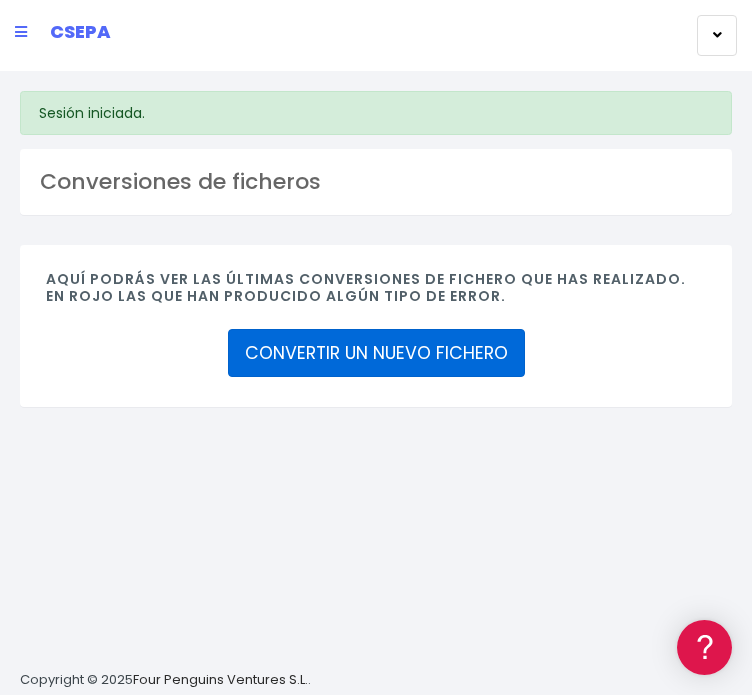 click on "CONVERTIR UN NUEVO FICHERO" at bounding box center (376, 353) 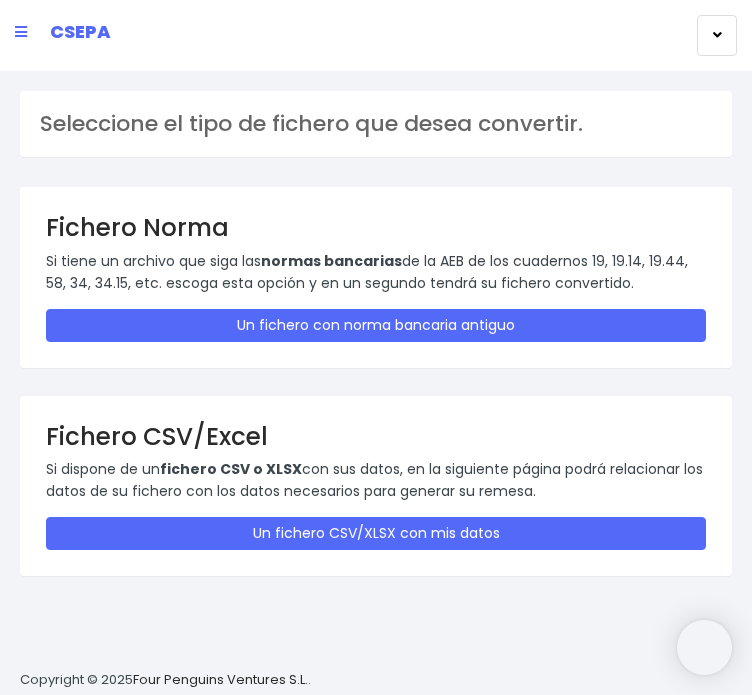 scroll, scrollTop: 0, scrollLeft: 0, axis: both 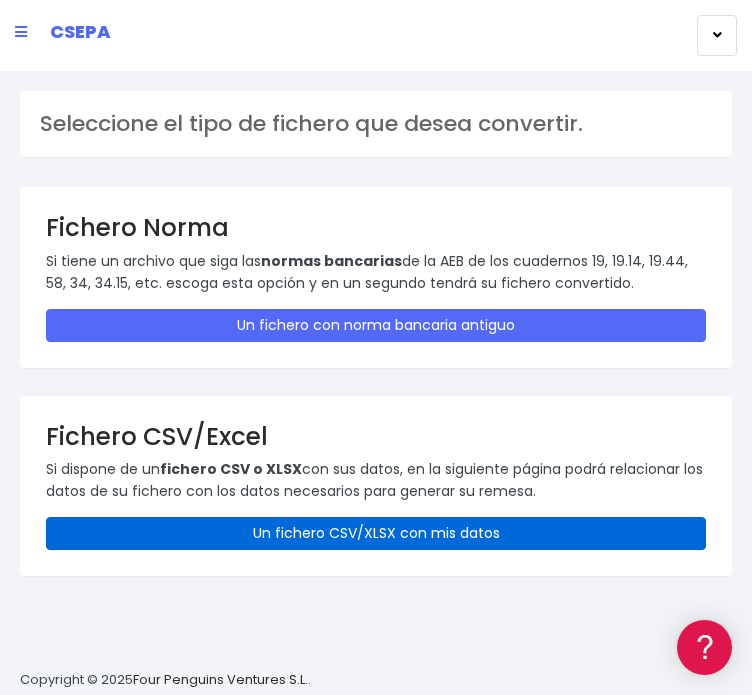 click on "Un fichero CSV/XLSX con mis datos" at bounding box center (376, 533) 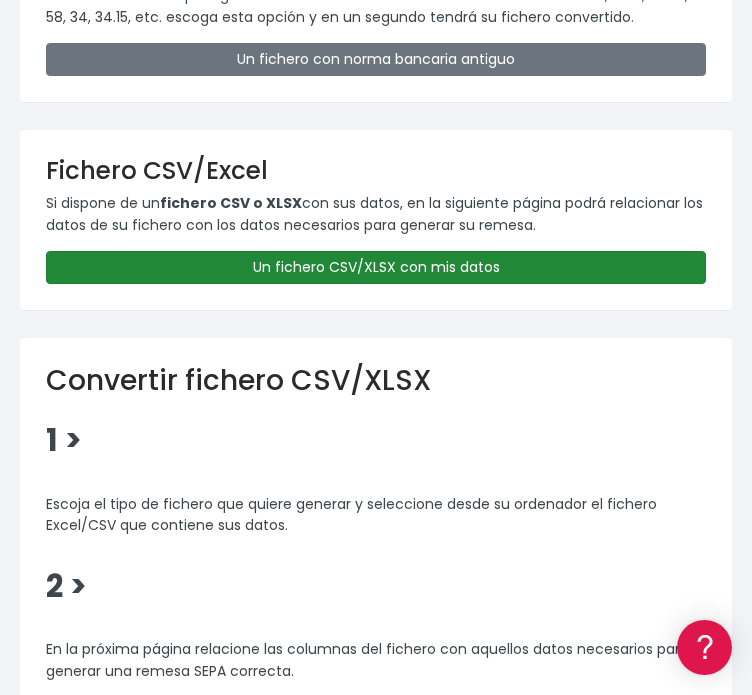 scroll, scrollTop: 275, scrollLeft: 0, axis: vertical 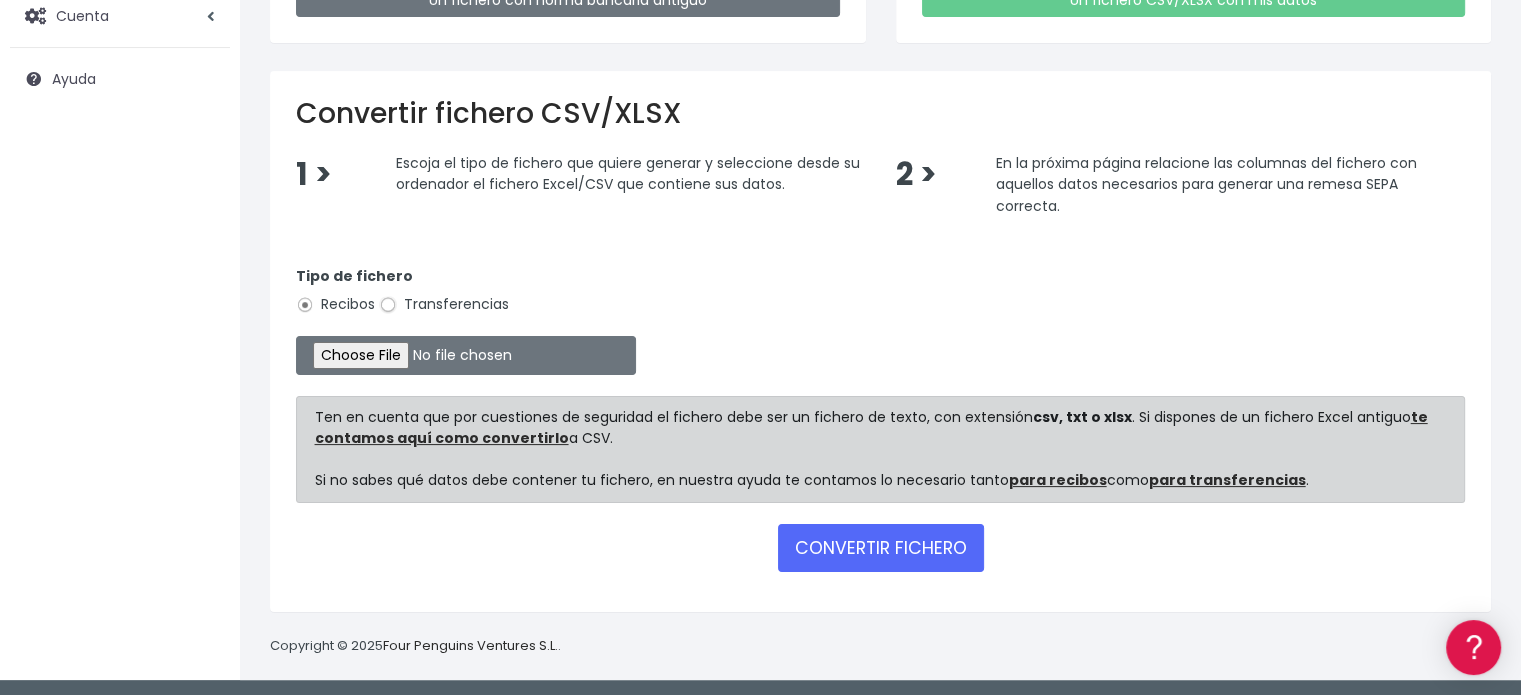 click on "Transferencias" at bounding box center (388, 305) 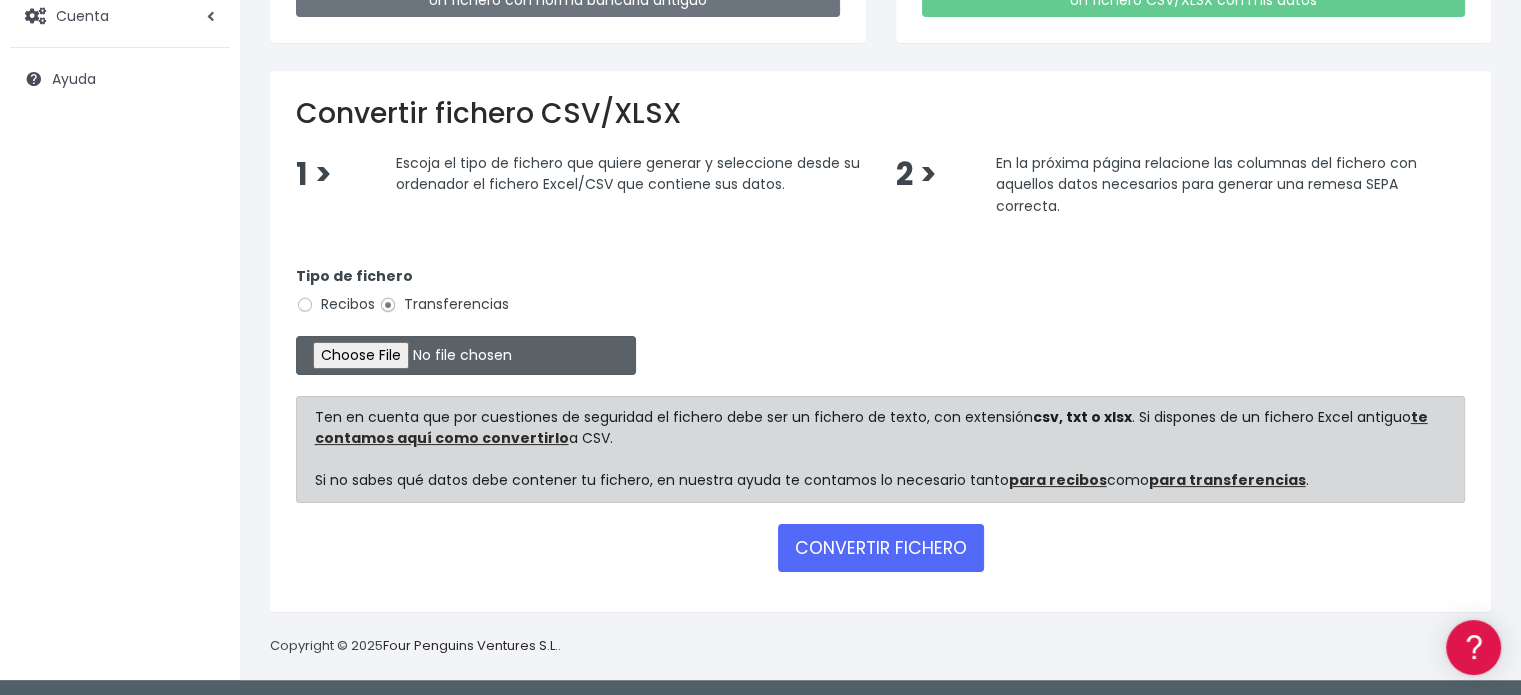 click at bounding box center (466, 355) 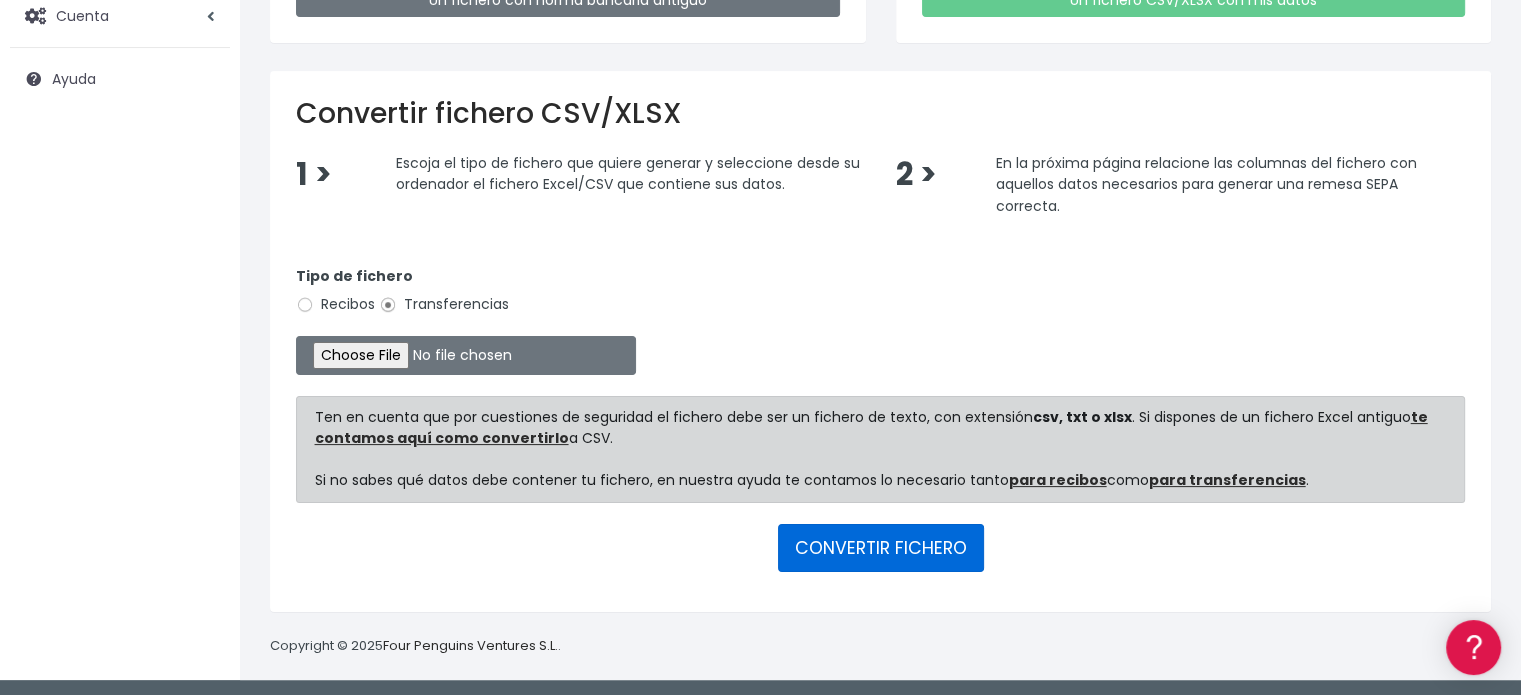 click on "CONVERTIR FICHERO" at bounding box center [881, 548] 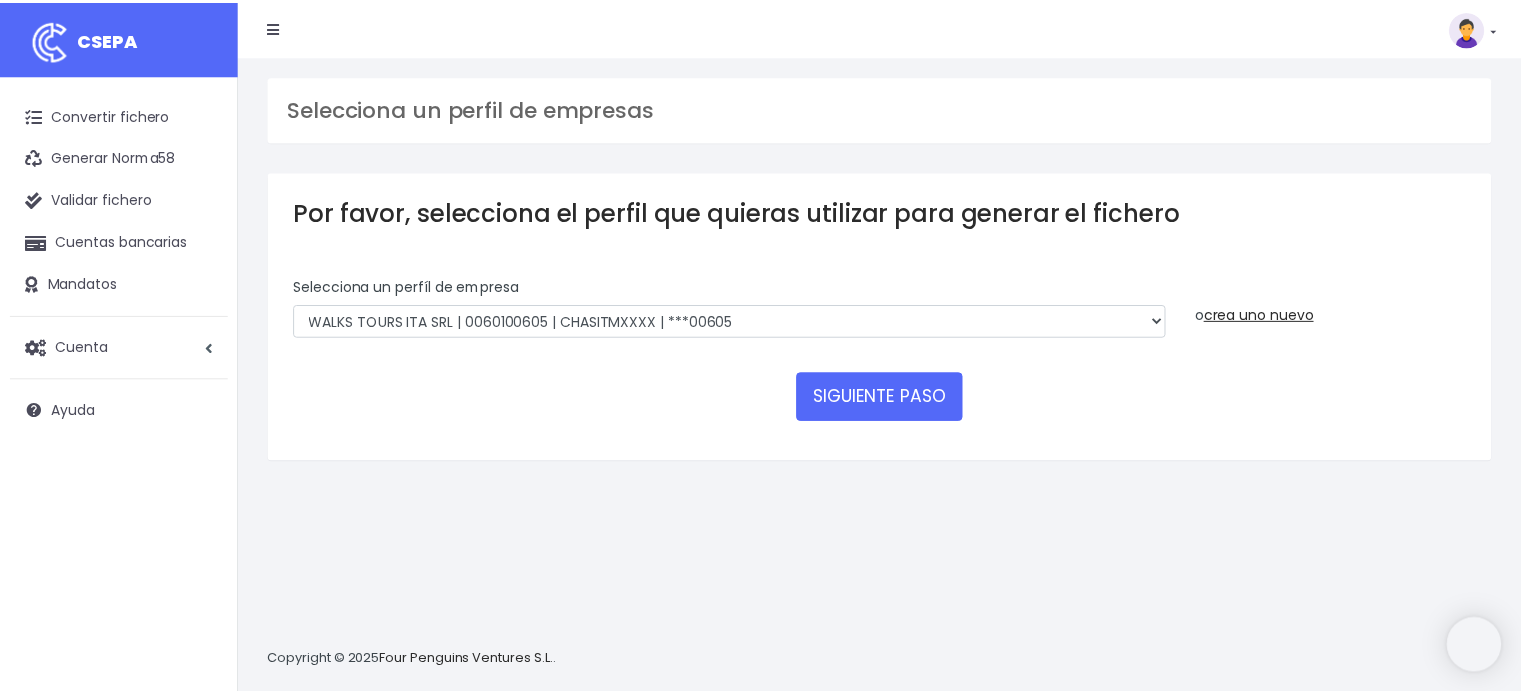 scroll, scrollTop: 0, scrollLeft: 0, axis: both 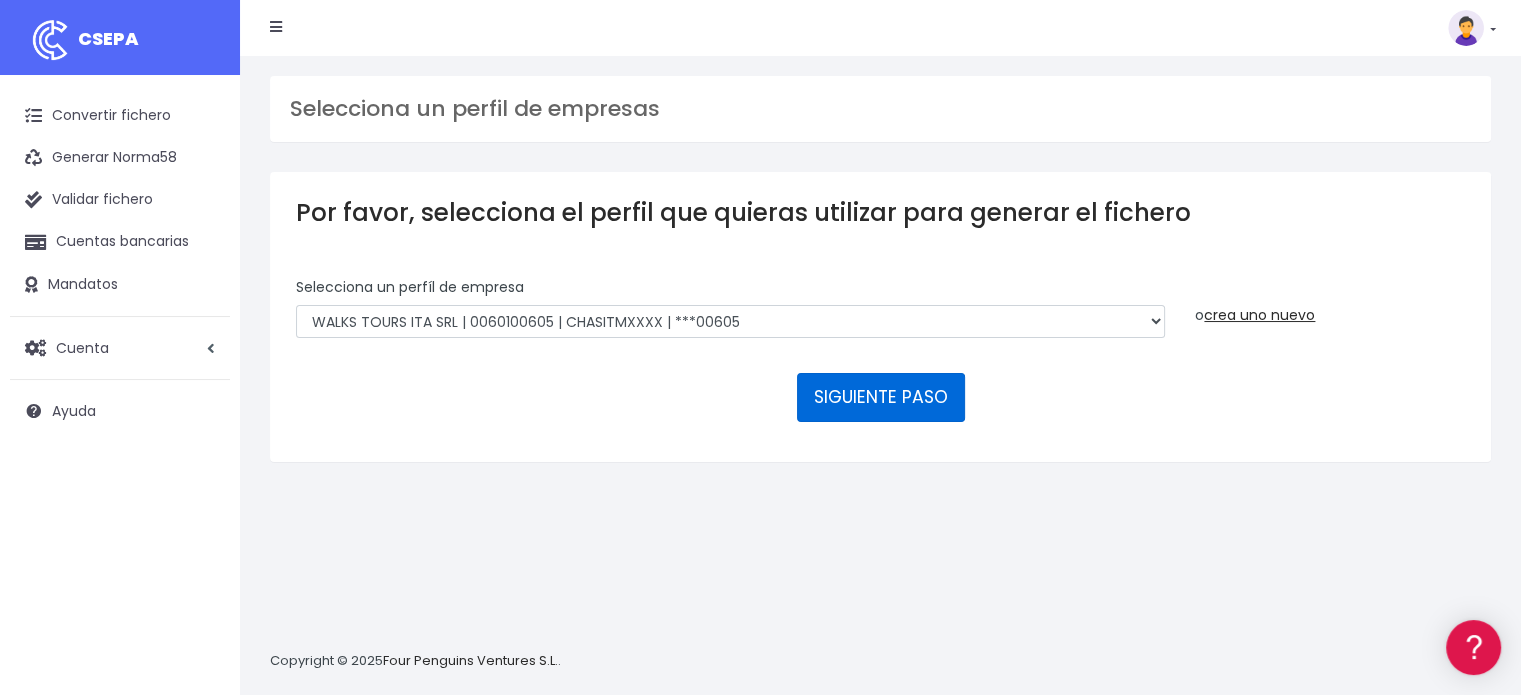 click on "SIGUIENTE PASO" at bounding box center (881, 397) 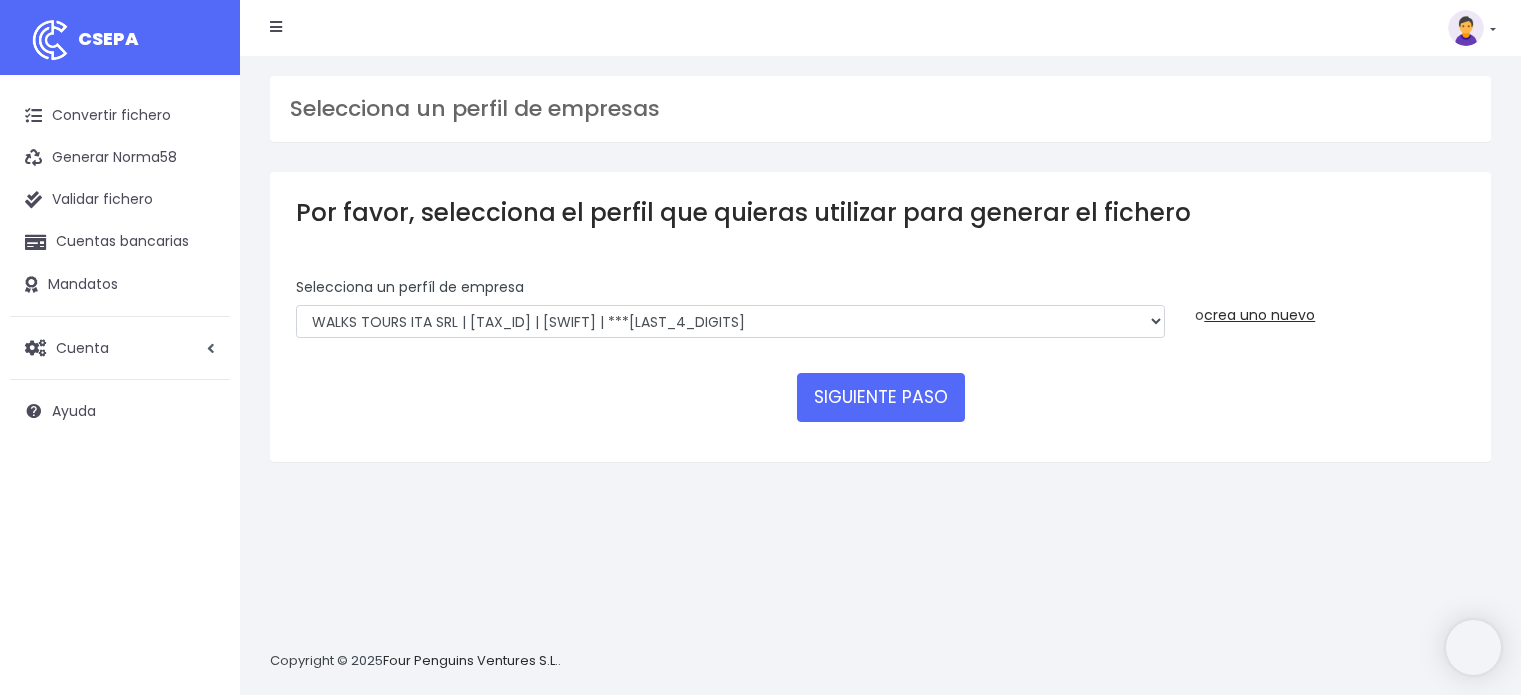 scroll, scrollTop: 0, scrollLeft: 0, axis: both 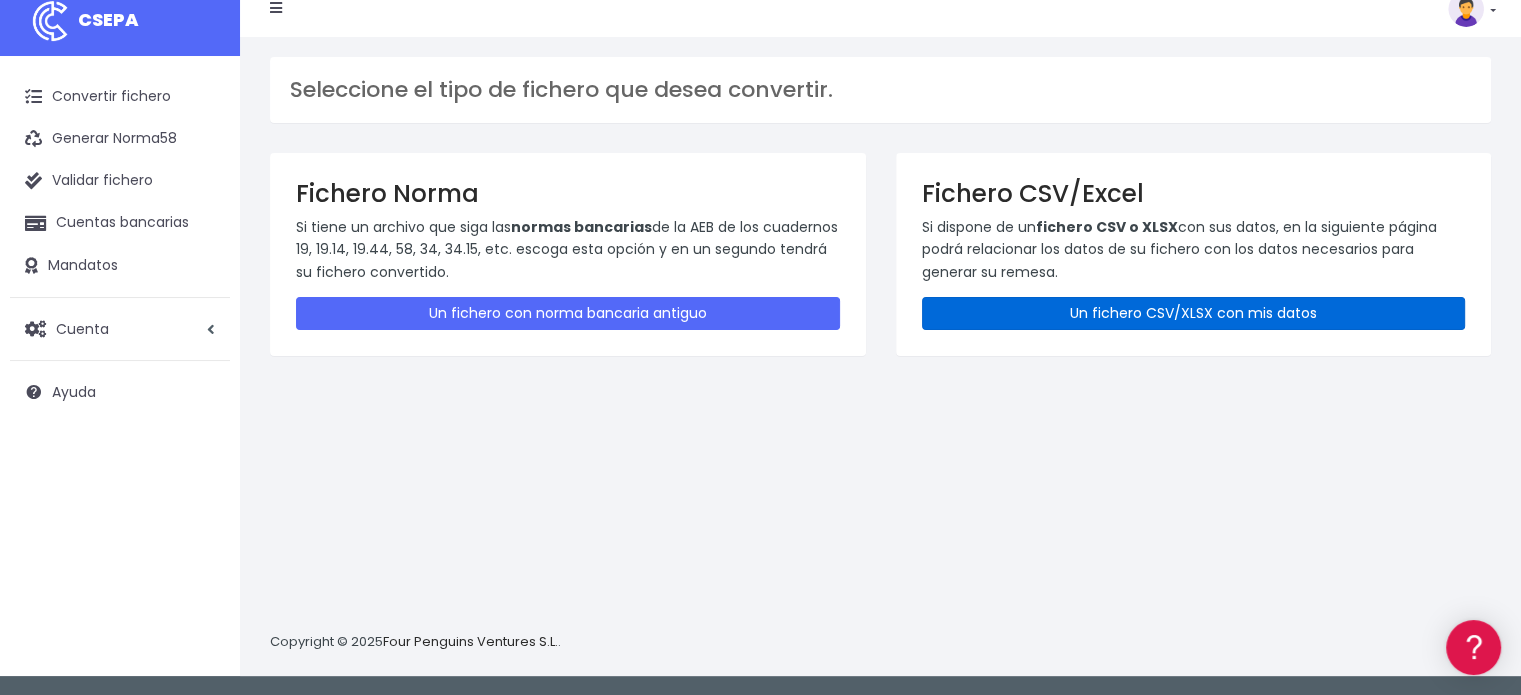 click on "Un fichero CSV/XLSX con mis datos" at bounding box center (1194, 313) 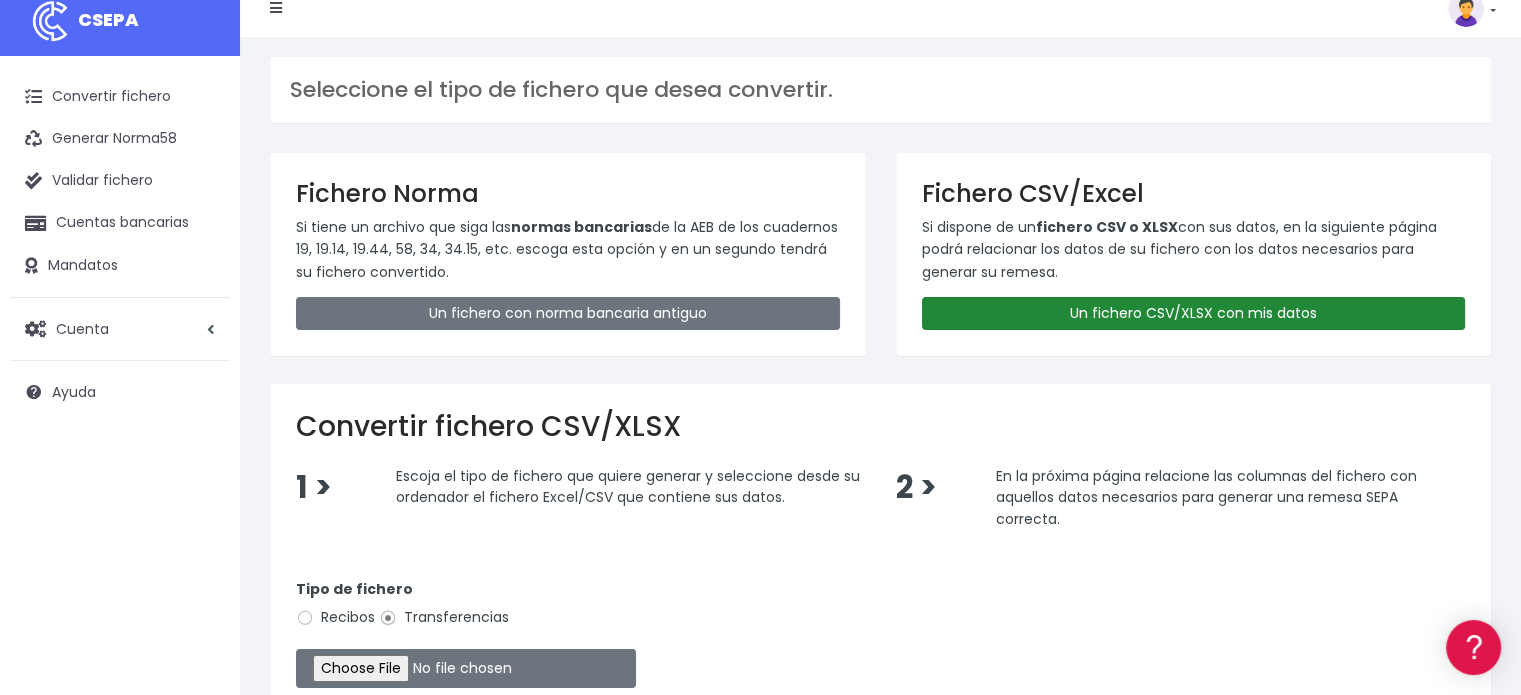 scroll, scrollTop: 0, scrollLeft: 0, axis: both 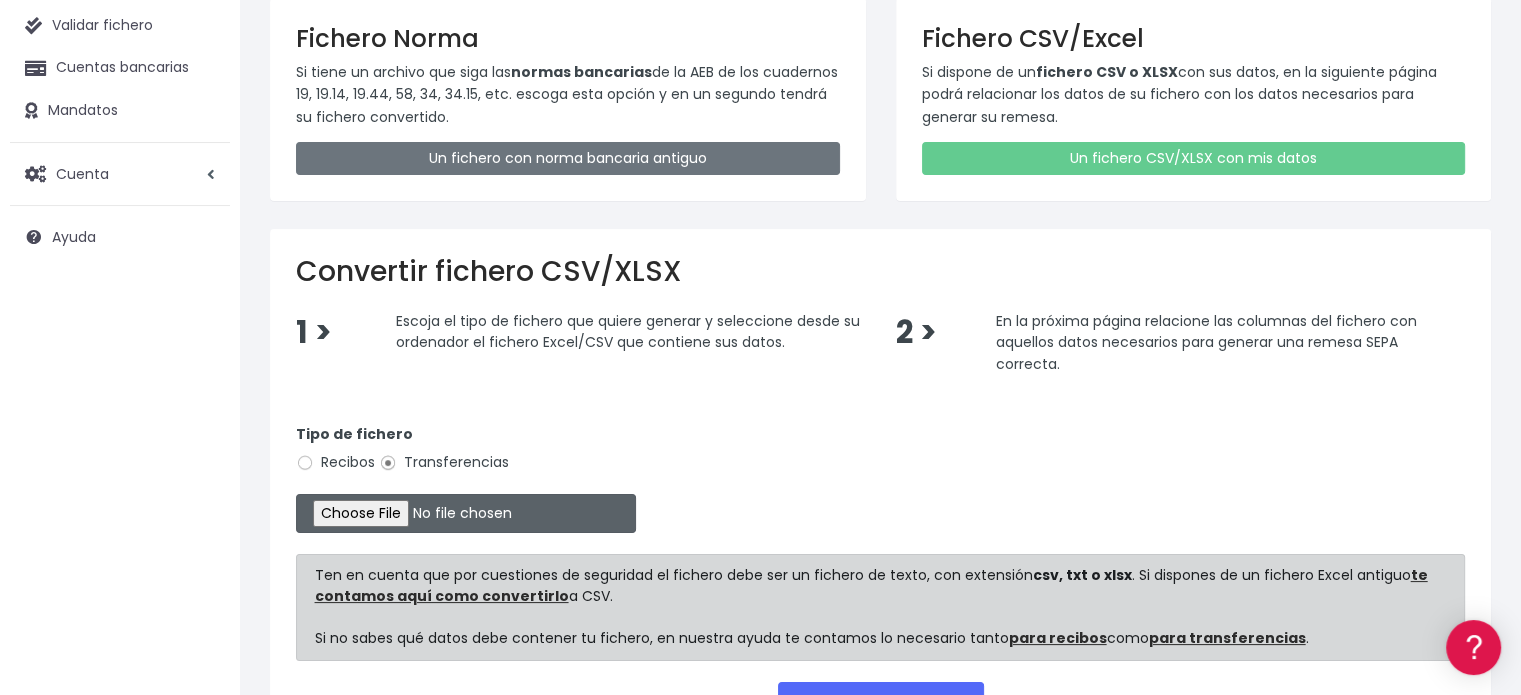 click at bounding box center [466, 513] 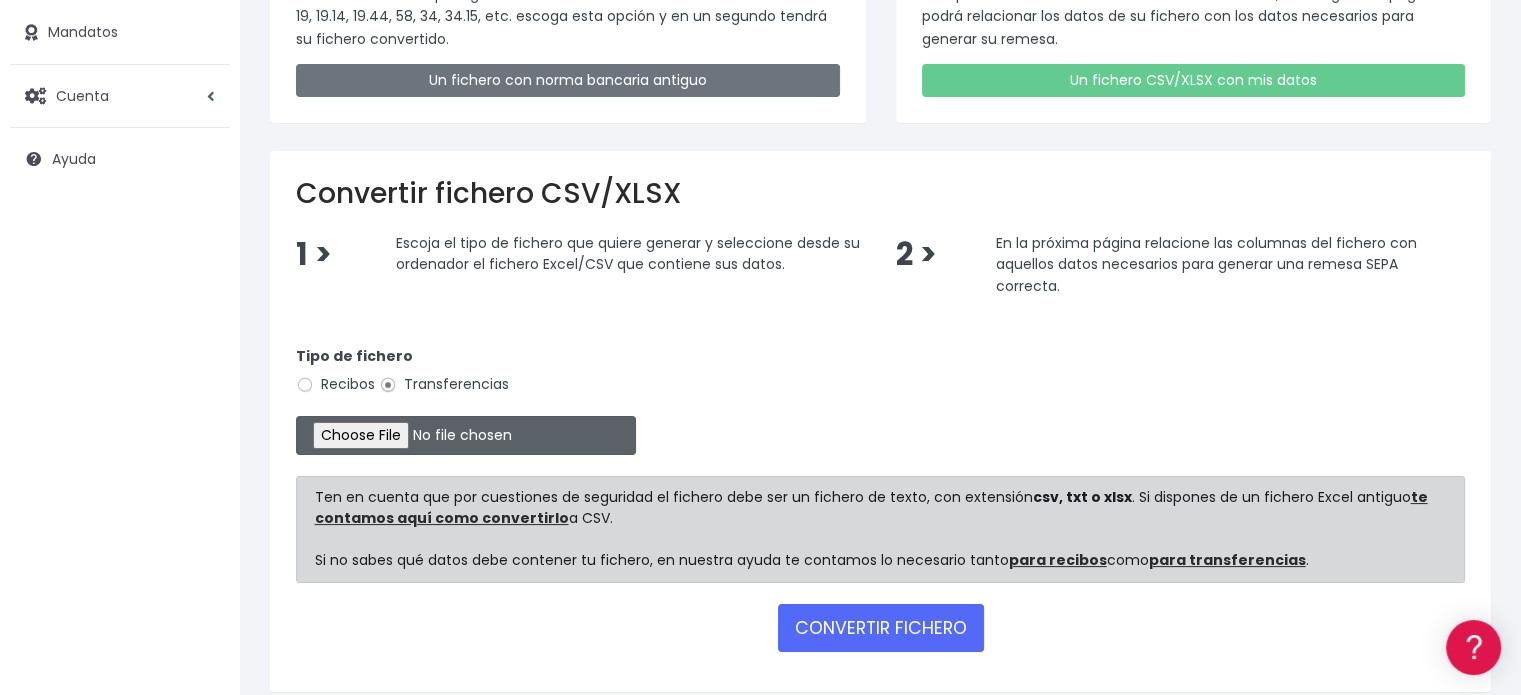 scroll, scrollTop: 320, scrollLeft: 0, axis: vertical 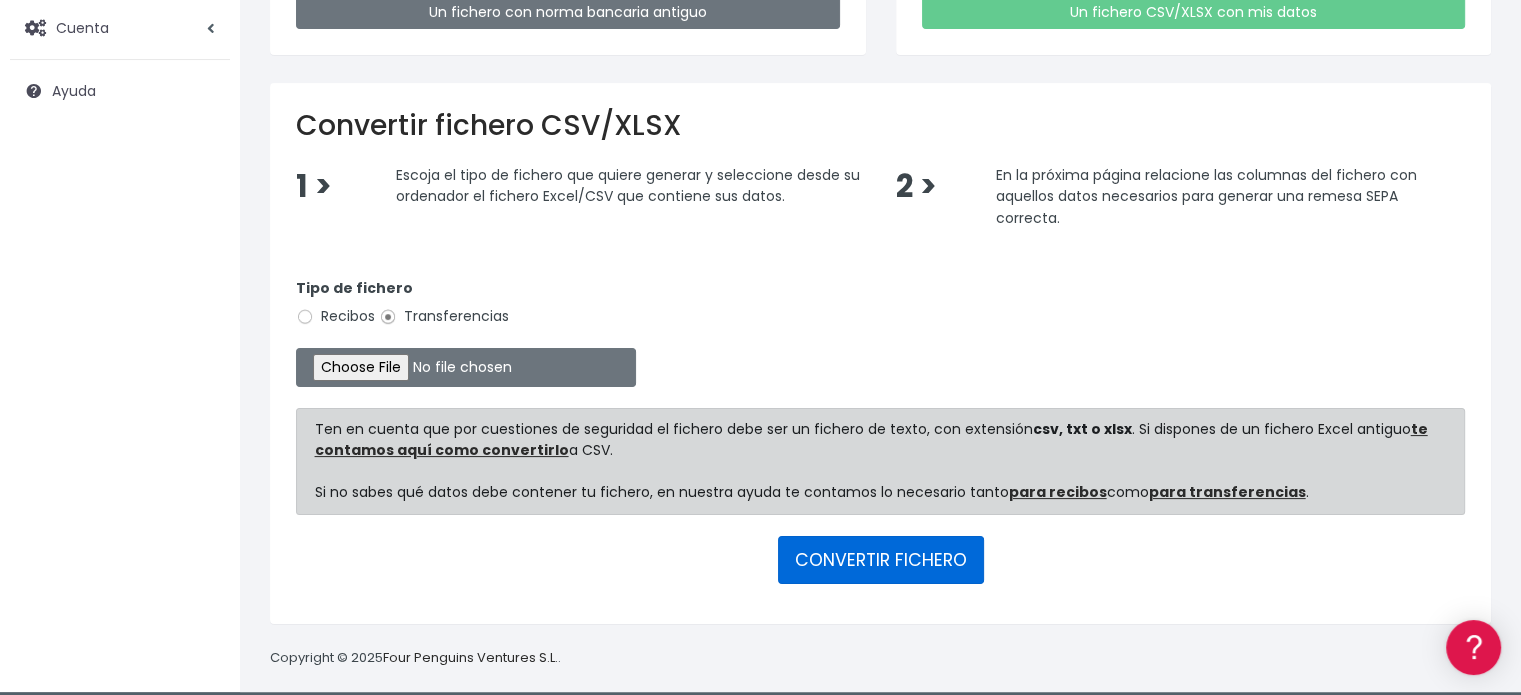 click on "CONVERTIR FICHERO" at bounding box center [881, 560] 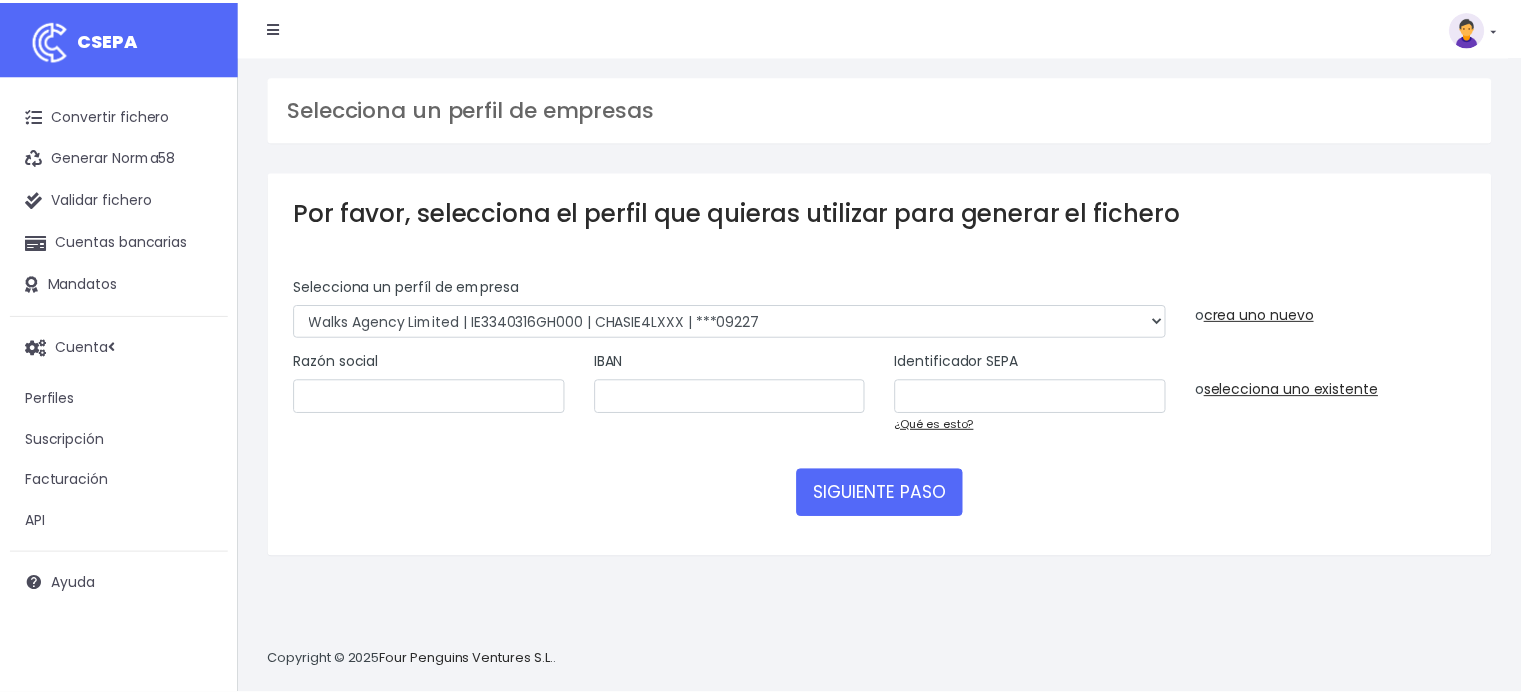 scroll, scrollTop: 0, scrollLeft: 0, axis: both 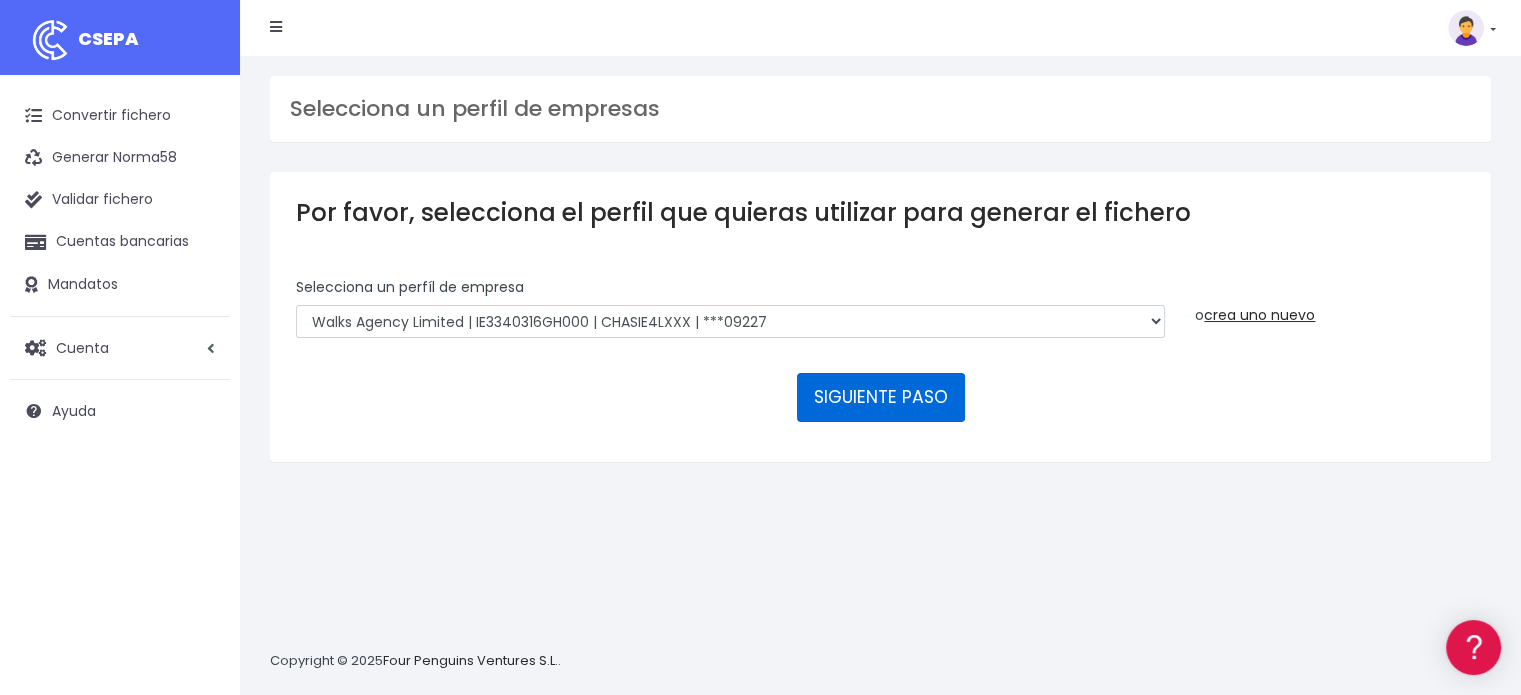 click on "SIGUIENTE PASO" at bounding box center [881, 397] 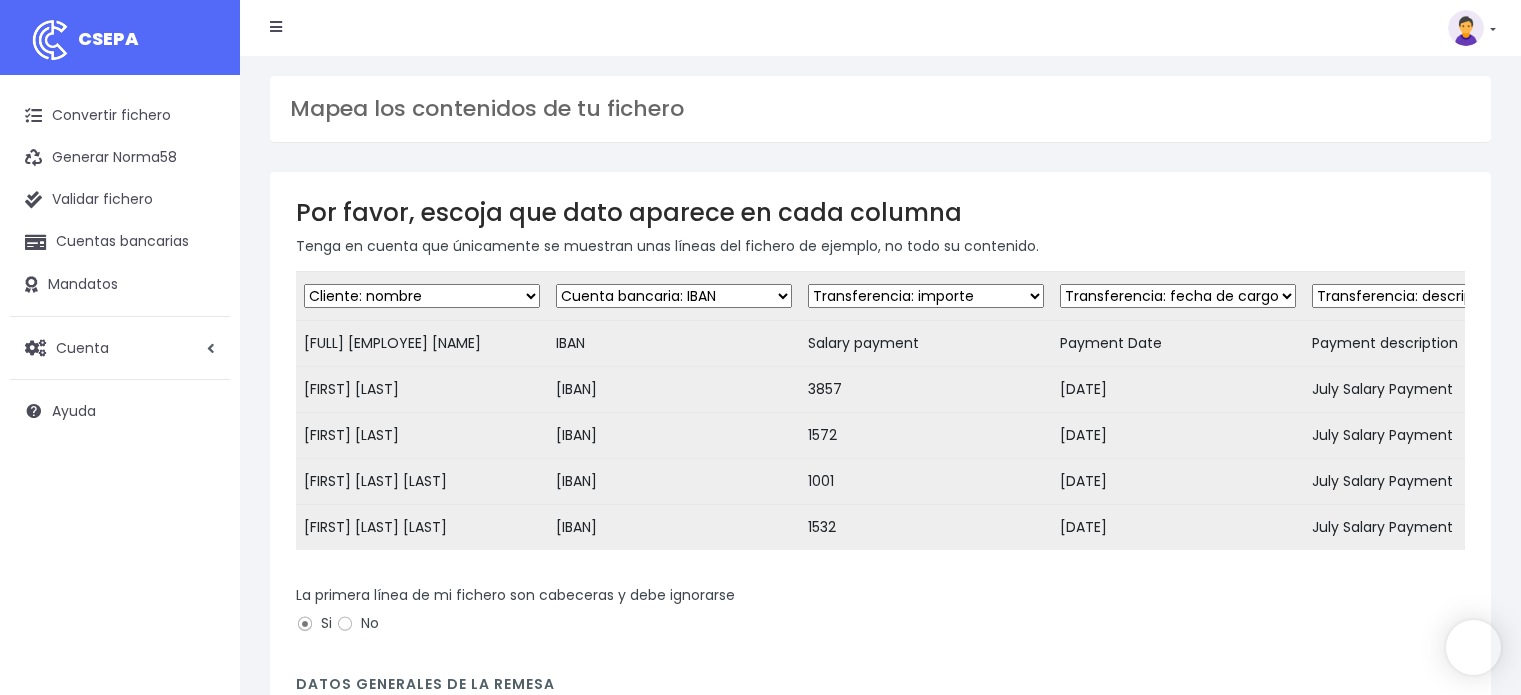 scroll, scrollTop: 0, scrollLeft: 0, axis: both 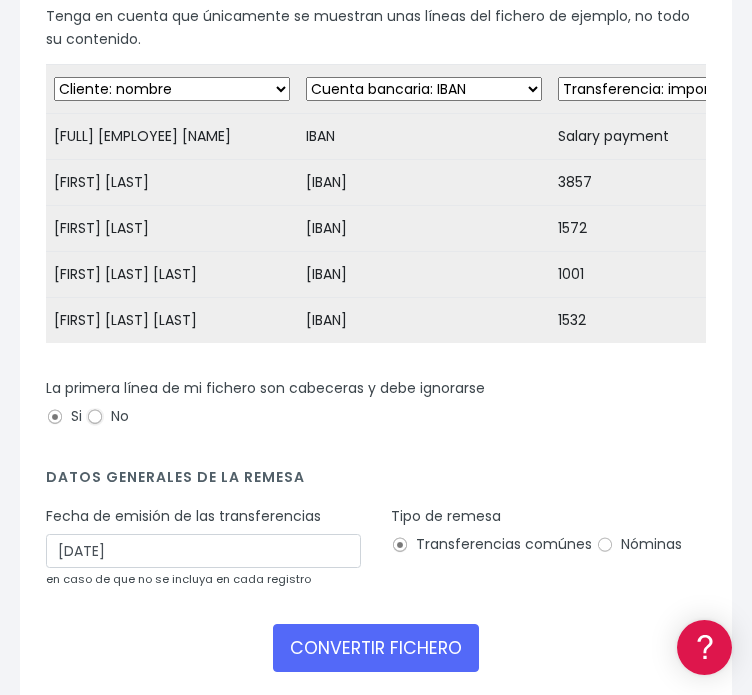 click on "No" at bounding box center [95, 417] 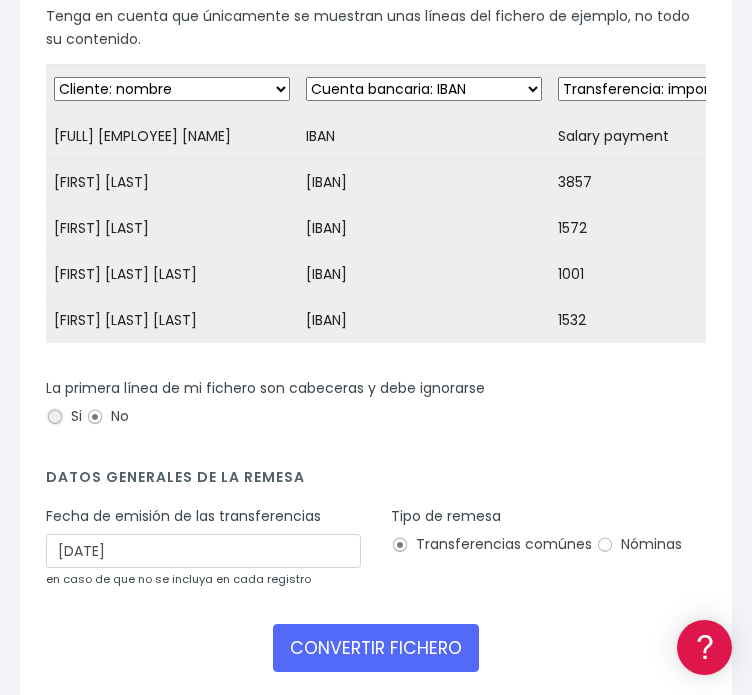 click on "Si" at bounding box center (55, 417) 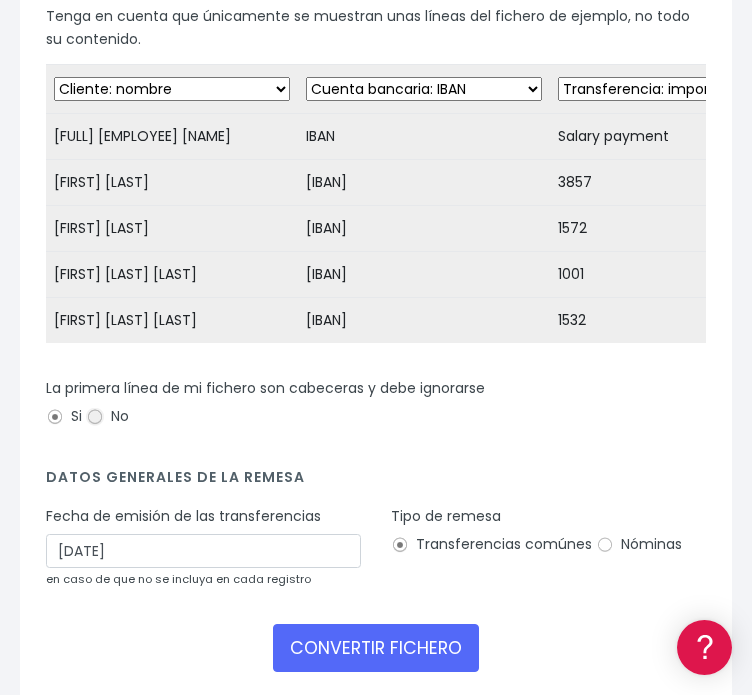 click on "No" at bounding box center (95, 417) 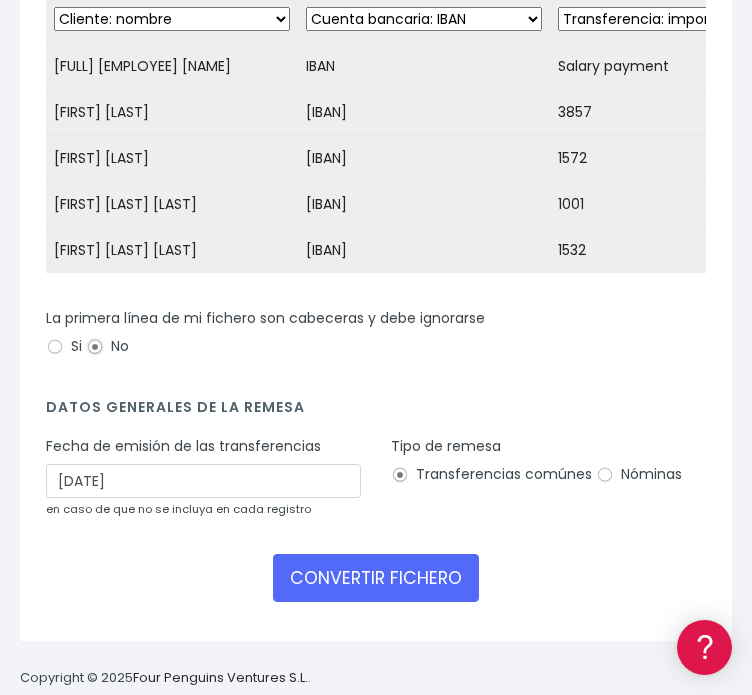 scroll, scrollTop: 352, scrollLeft: 0, axis: vertical 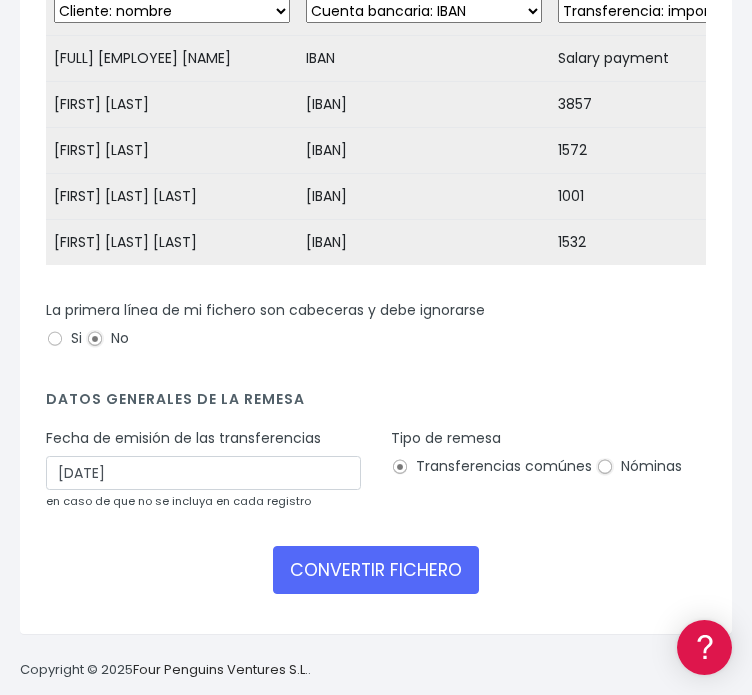 click on "Nóminas" at bounding box center [605, 467] 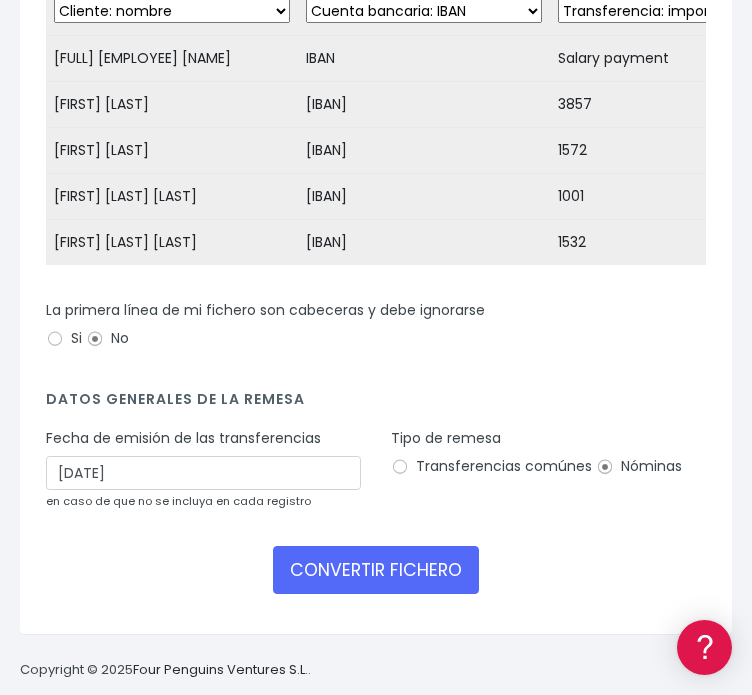 scroll, scrollTop: 451, scrollLeft: 0, axis: vertical 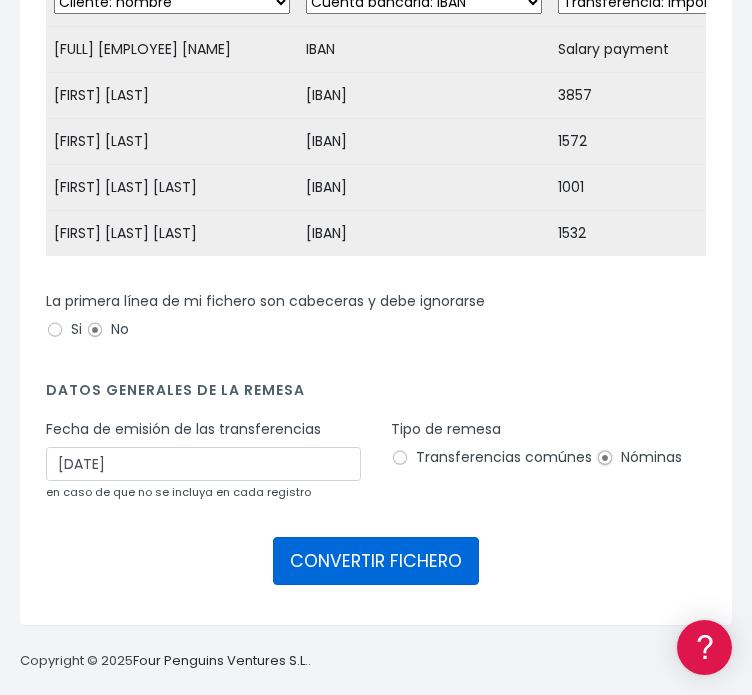 click on "CONVERTIR FICHERO" at bounding box center (376, 561) 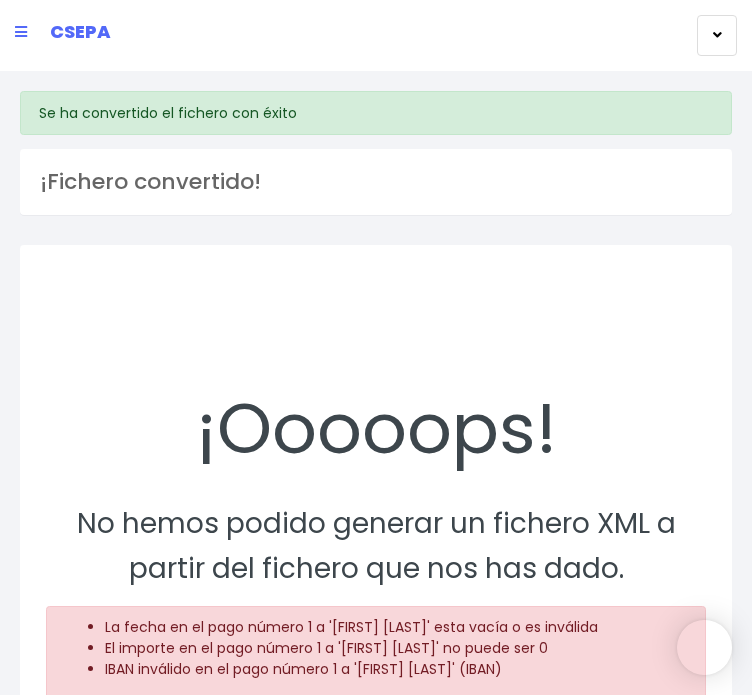 scroll, scrollTop: 0, scrollLeft: 0, axis: both 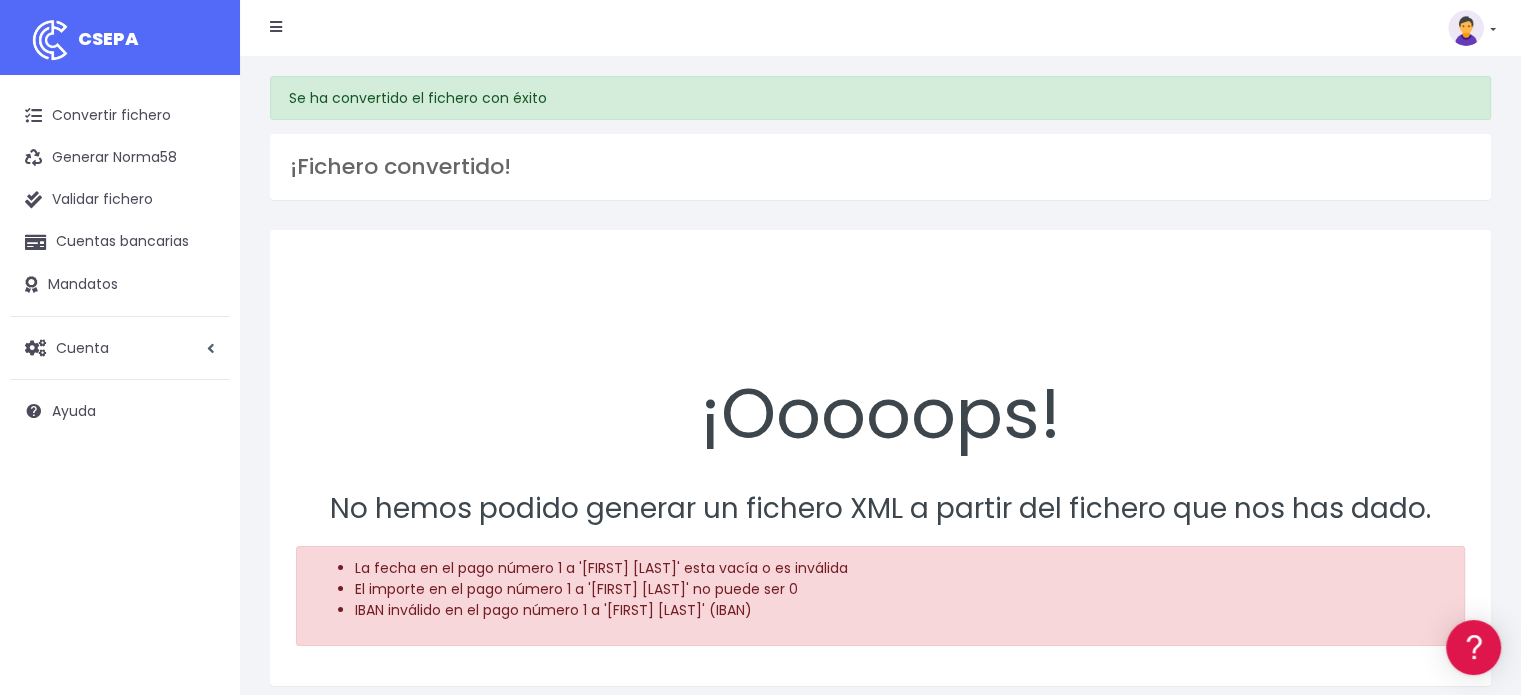 click on "Se ha convertido el fichero con éxito" at bounding box center (880, 98) 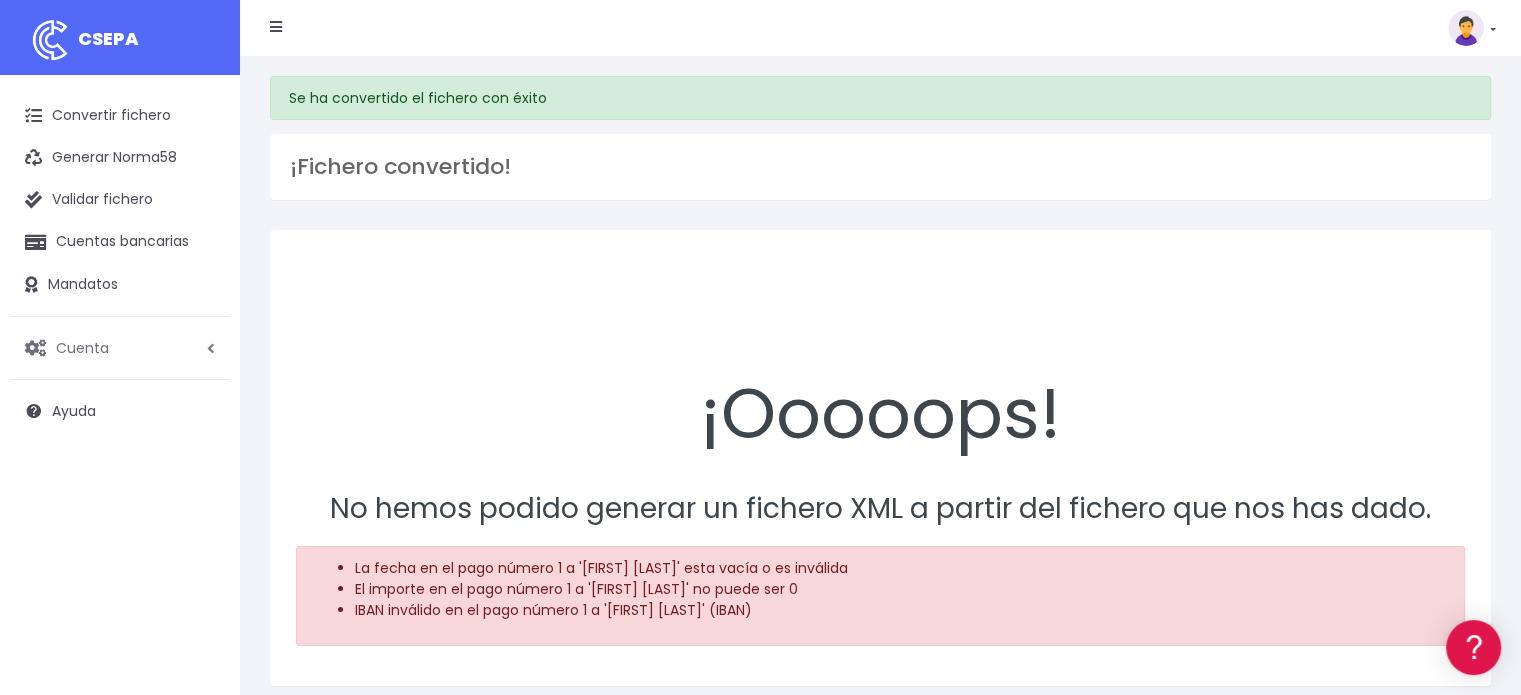 click on "Cuenta" at bounding box center [82, 347] 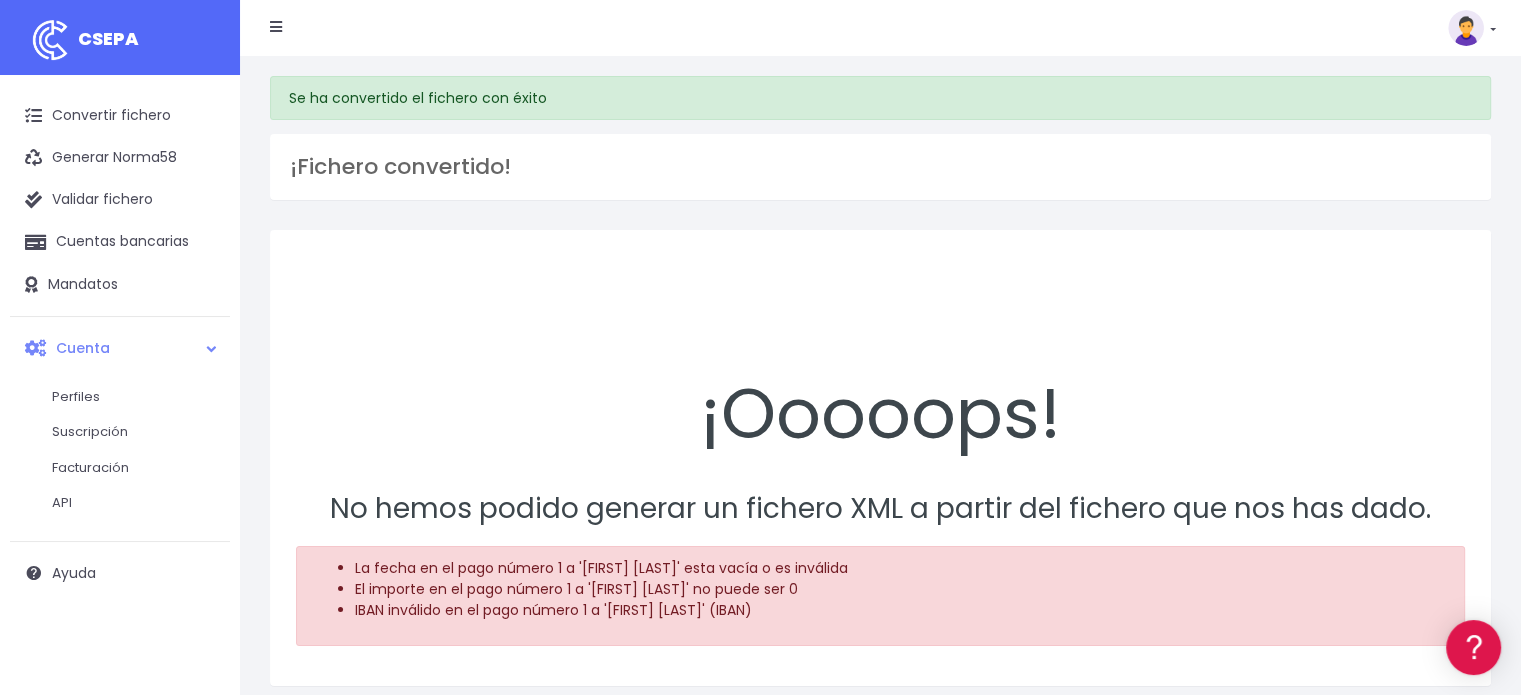 click on "Cuenta" at bounding box center (83, 347) 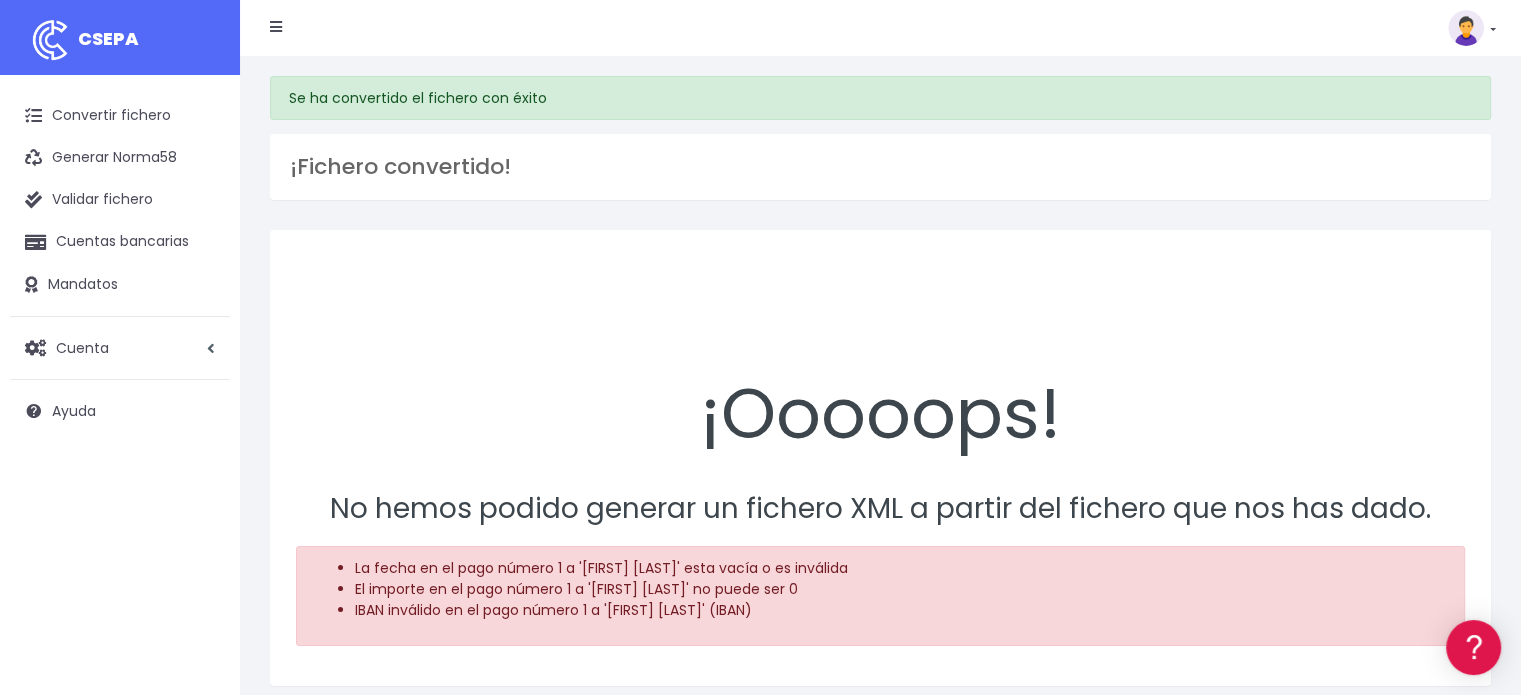 click at bounding box center (276, 27) 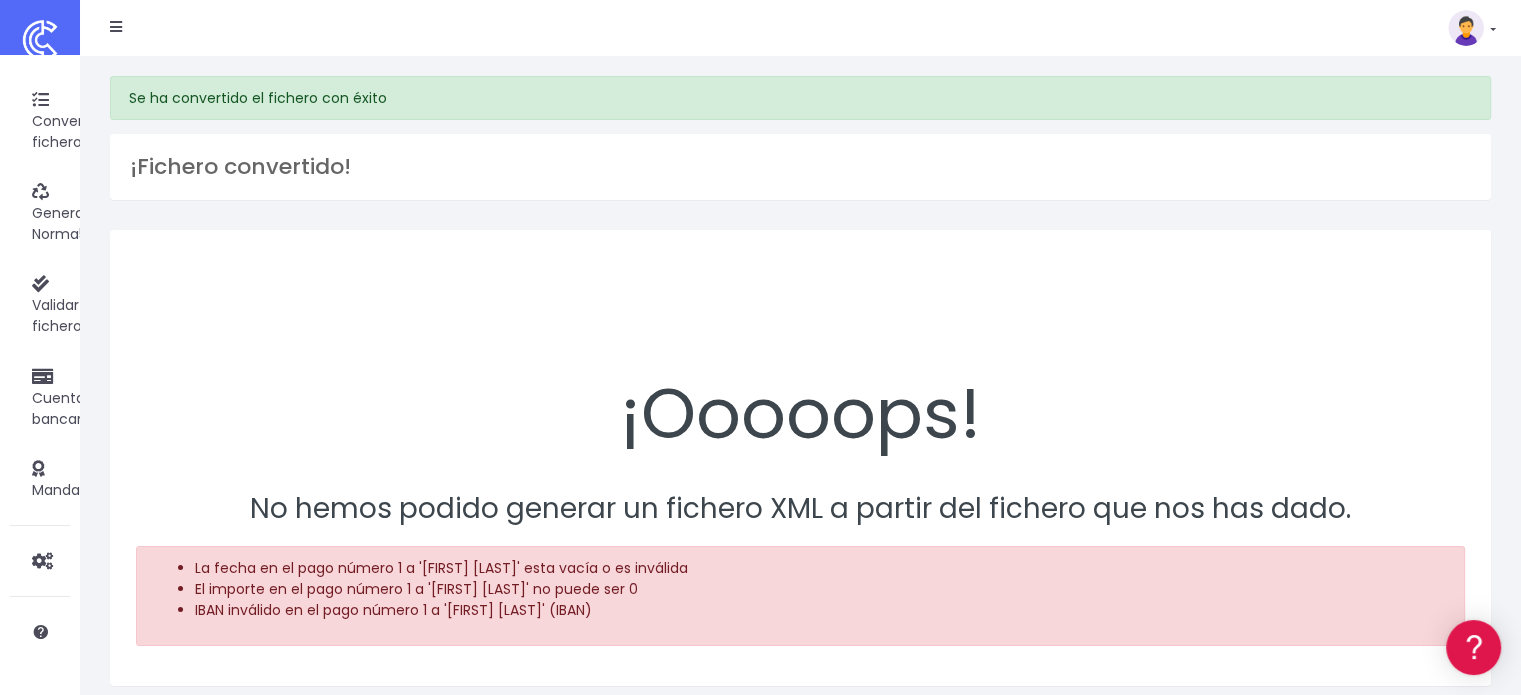 click on "Suscripción
Facturación
API
Ayuda
Salir" at bounding box center (788, 28) 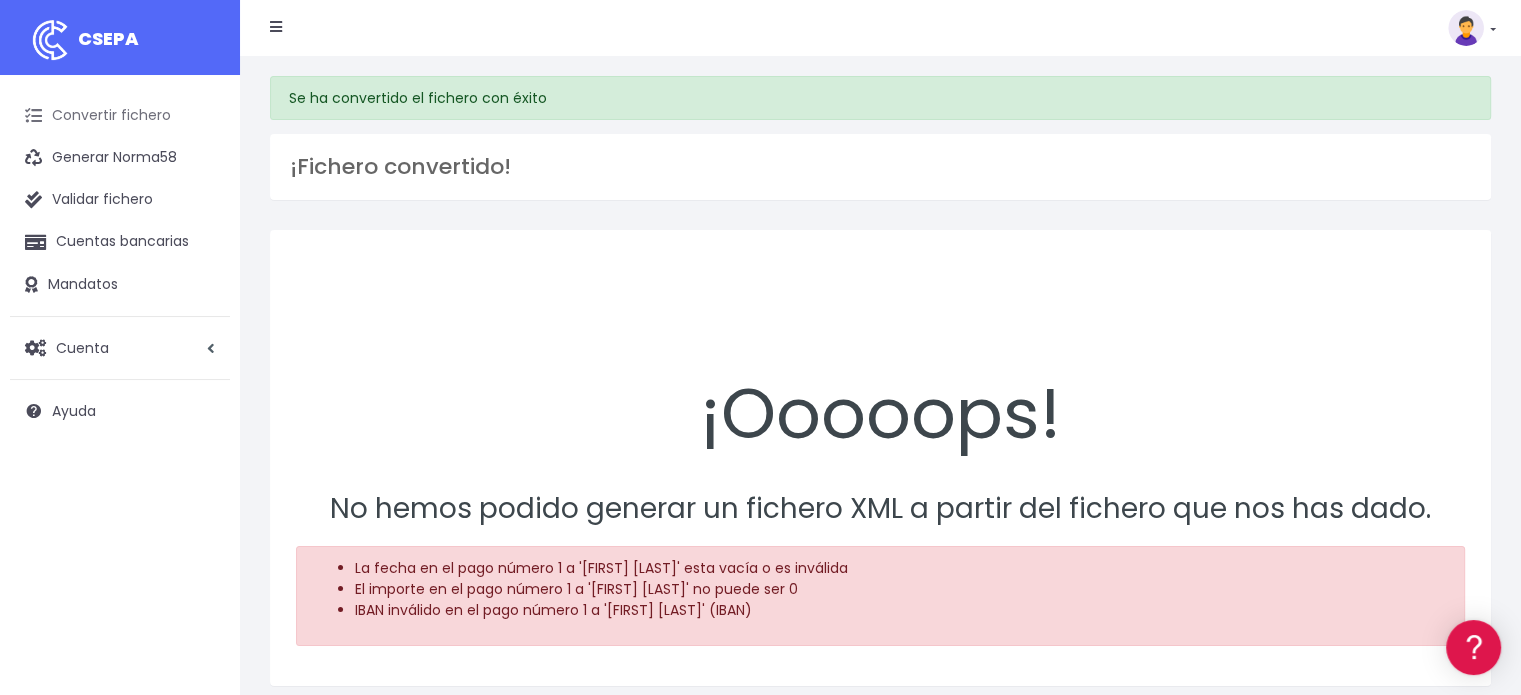 click on "Convertir fichero" at bounding box center [120, 116] 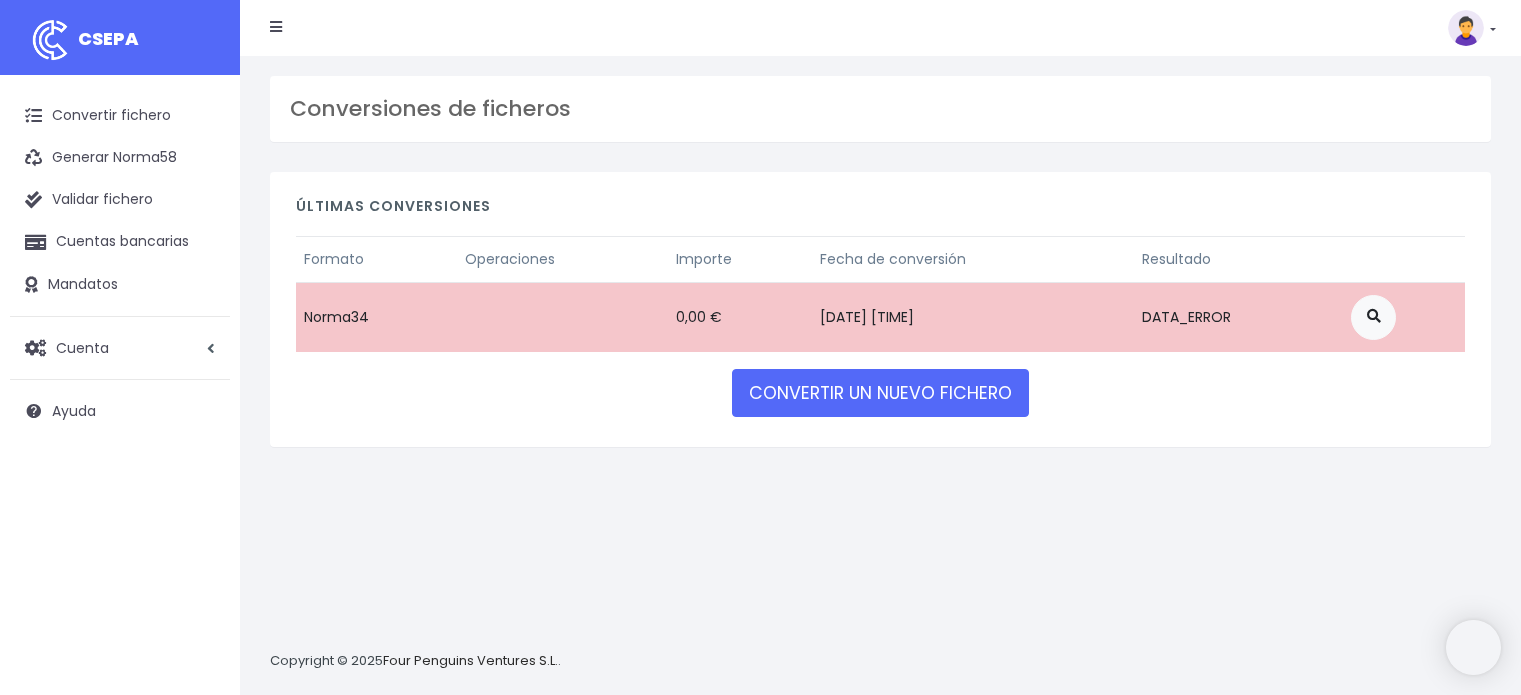 scroll, scrollTop: 0, scrollLeft: 0, axis: both 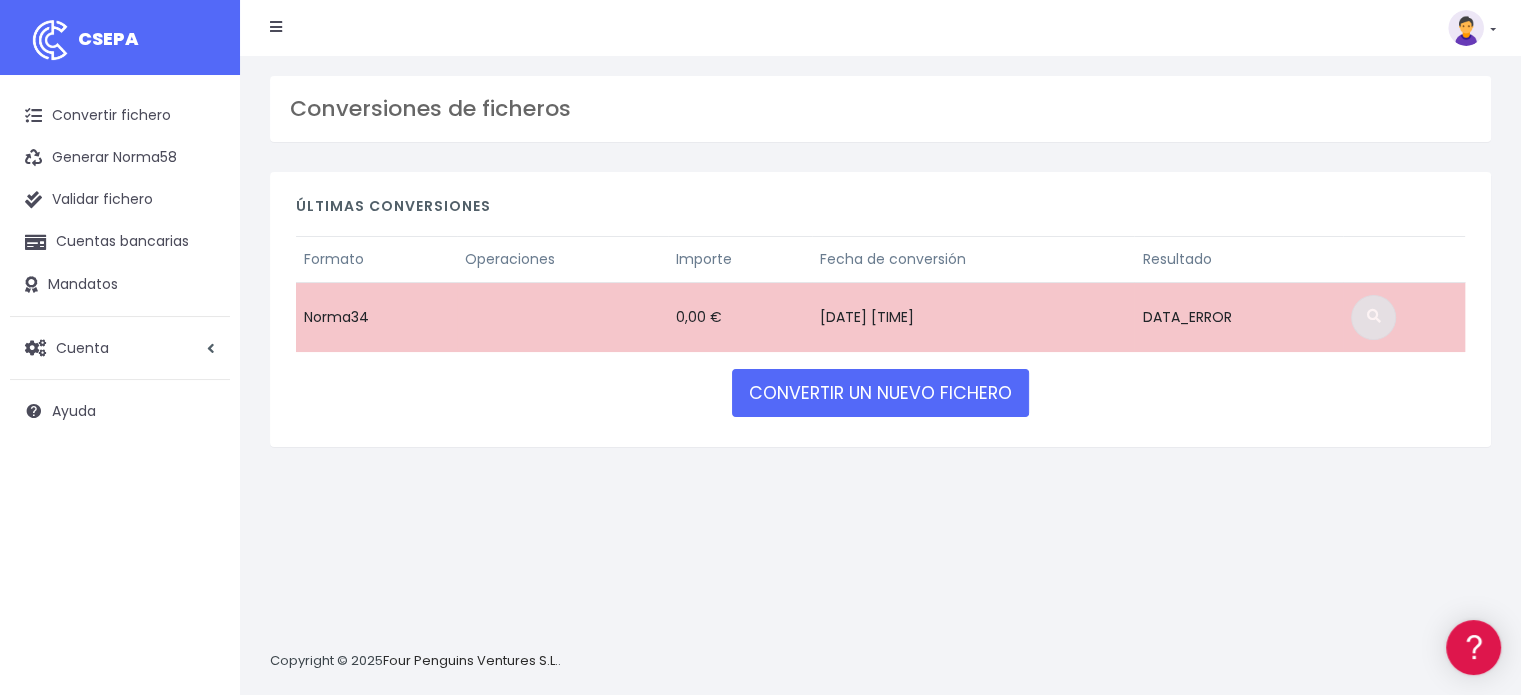 click at bounding box center (1373, 317) 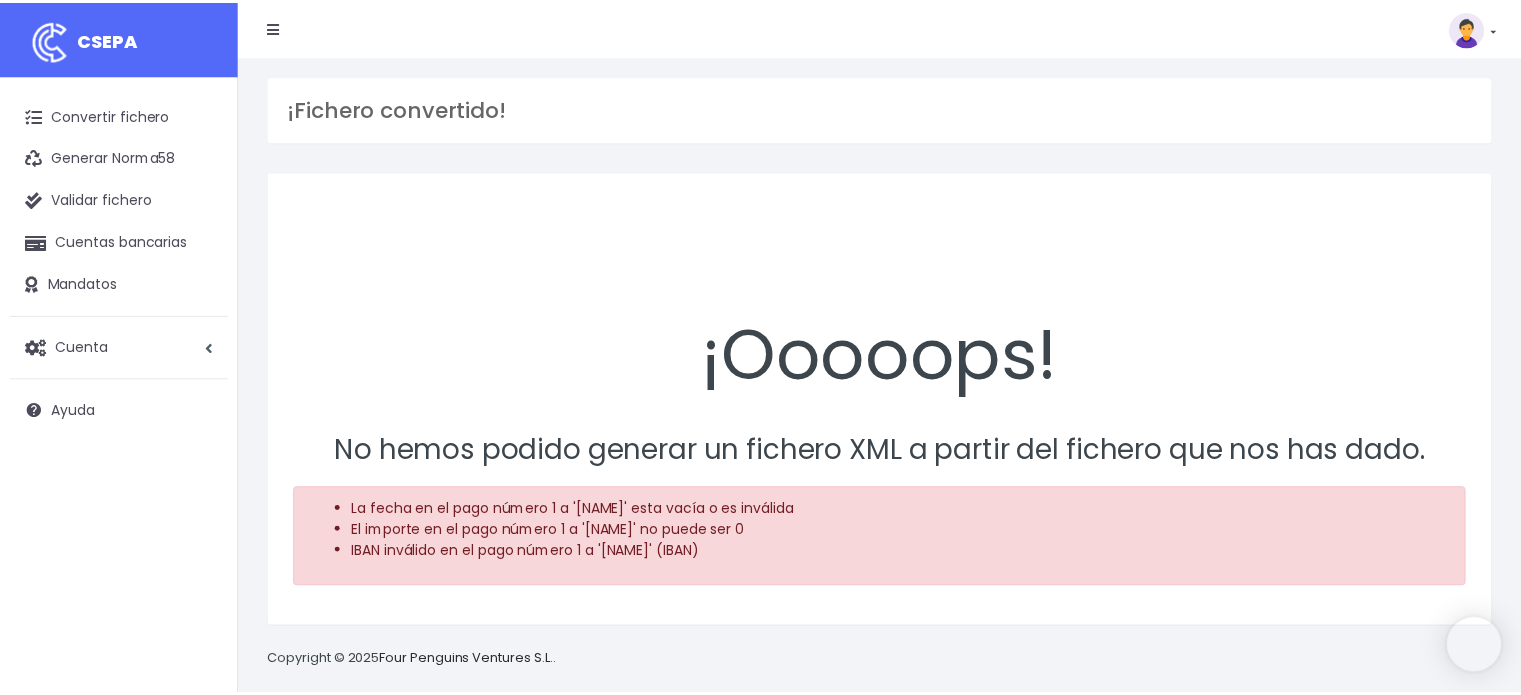scroll, scrollTop: 0, scrollLeft: 0, axis: both 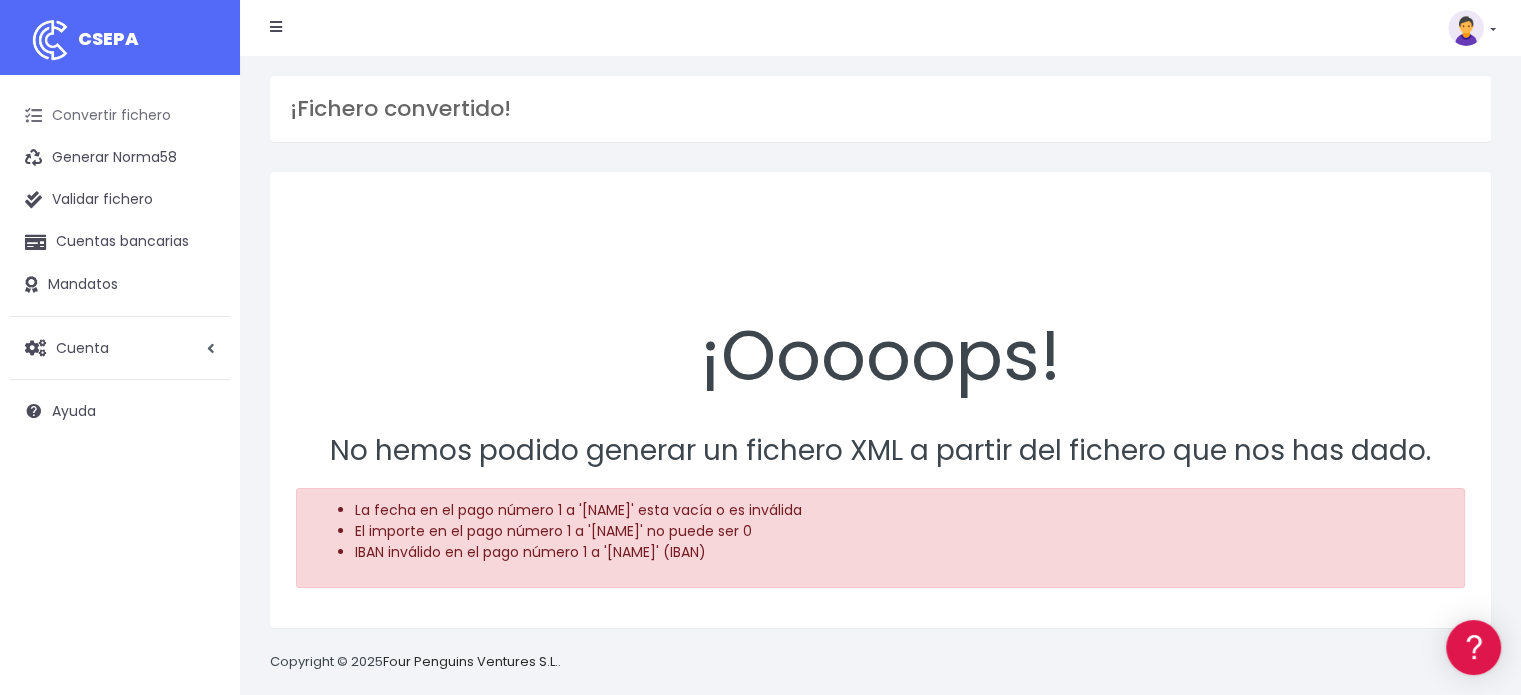 click on "Convertir fichero" at bounding box center (120, 116) 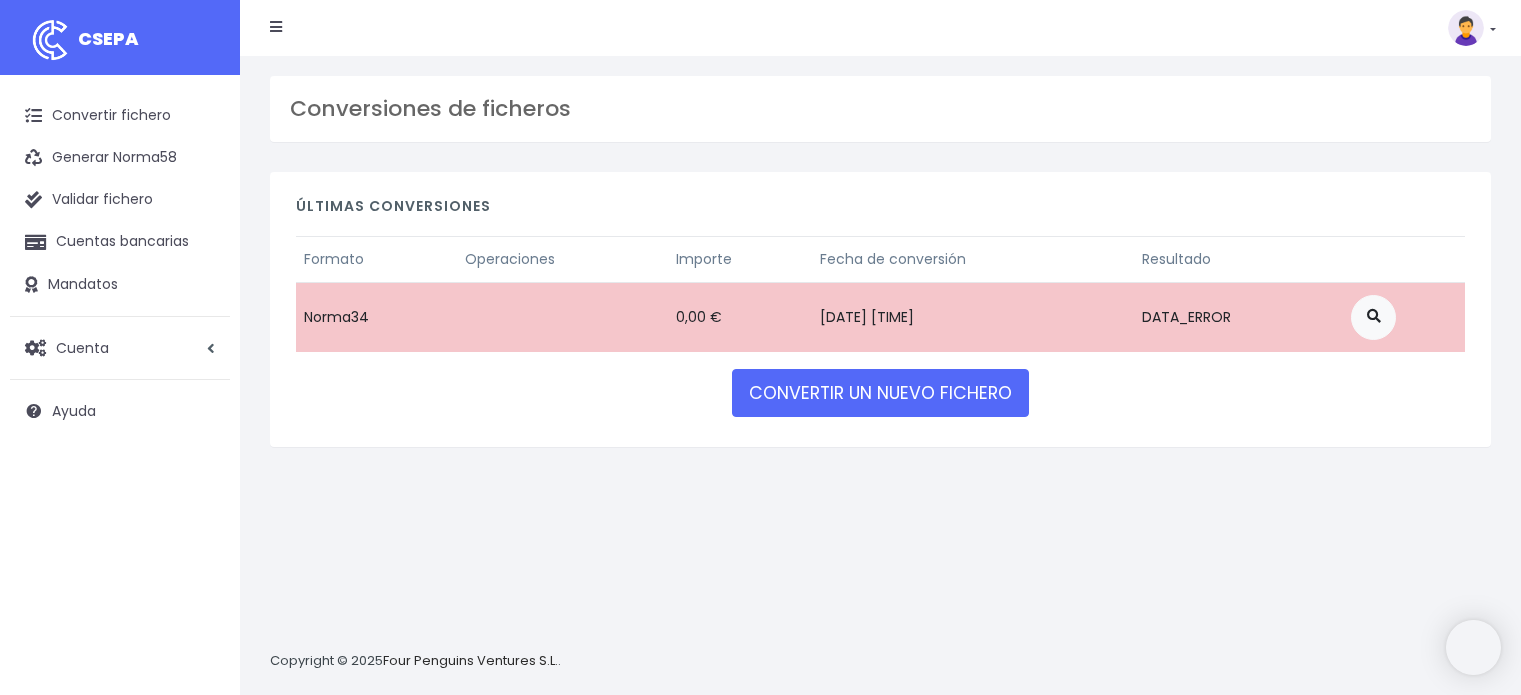 scroll, scrollTop: 0, scrollLeft: 0, axis: both 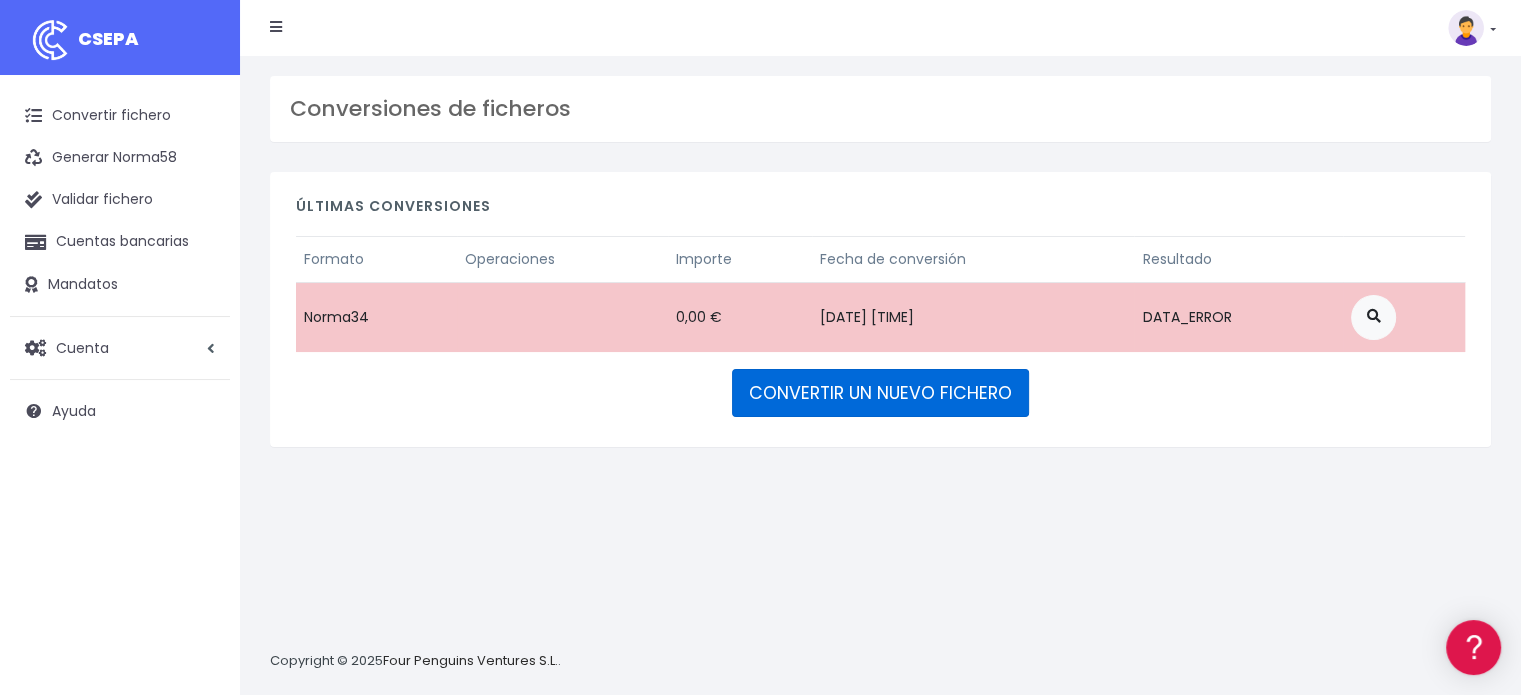 click on "CONVERTIR UN NUEVO FICHERO" at bounding box center (880, 393) 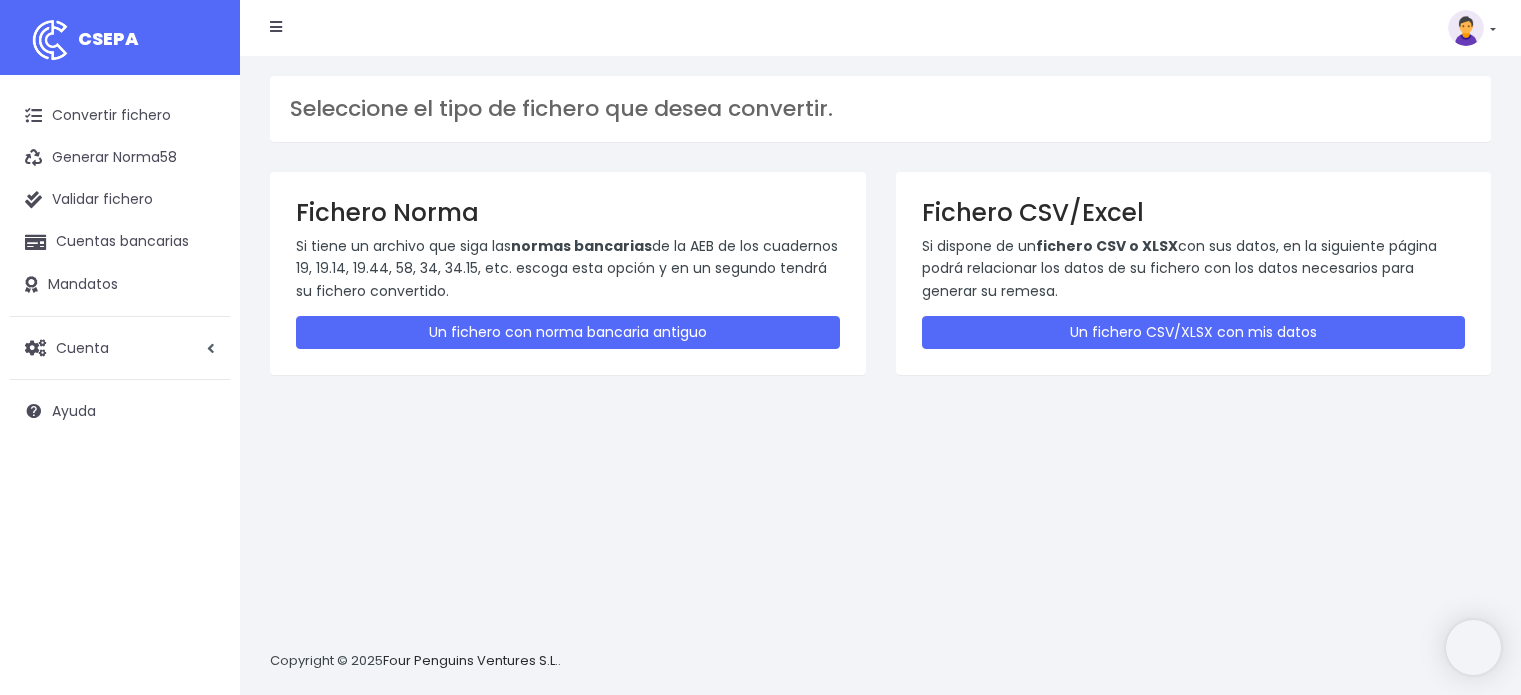 scroll, scrollTop: 0, scrollLeft: 0, axis: both 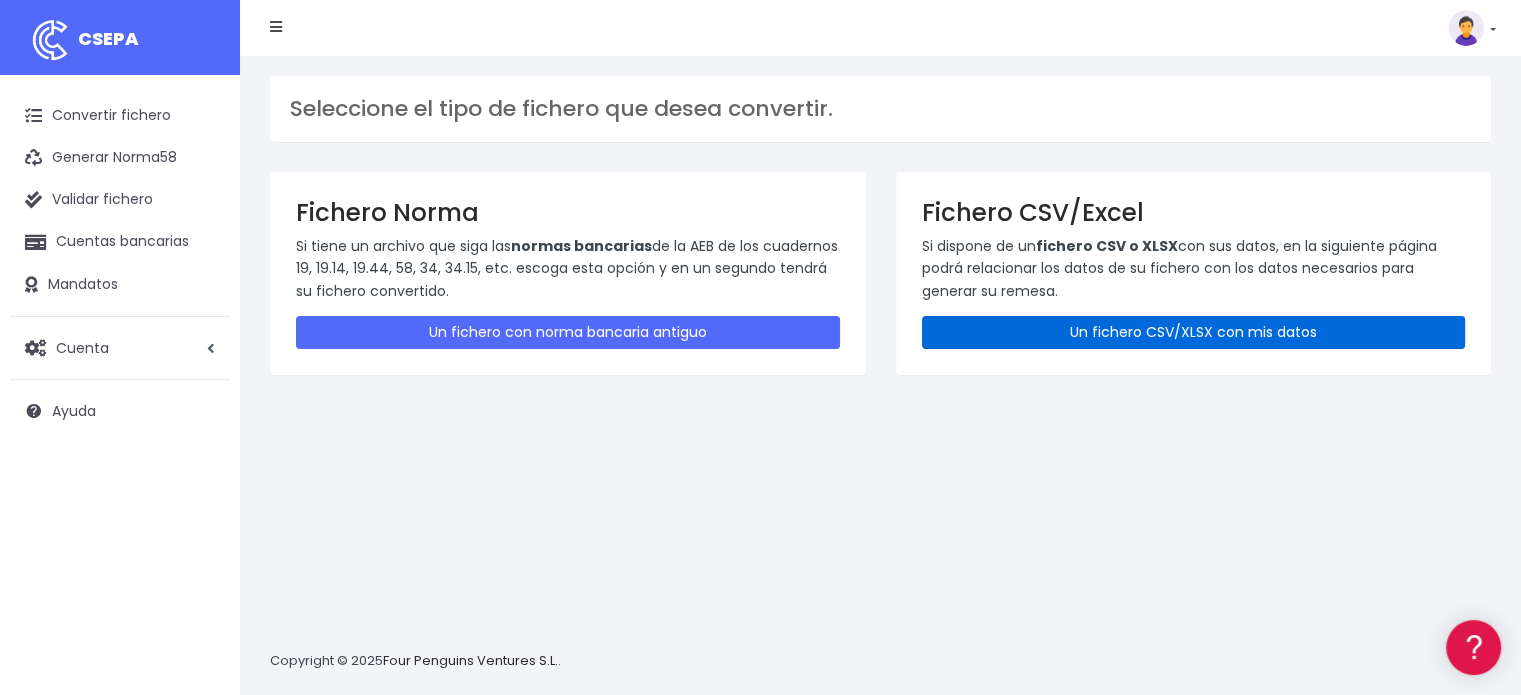 click on "Un fichero CSV/XLSX con mis datos" at bounding box center [1194, 332] 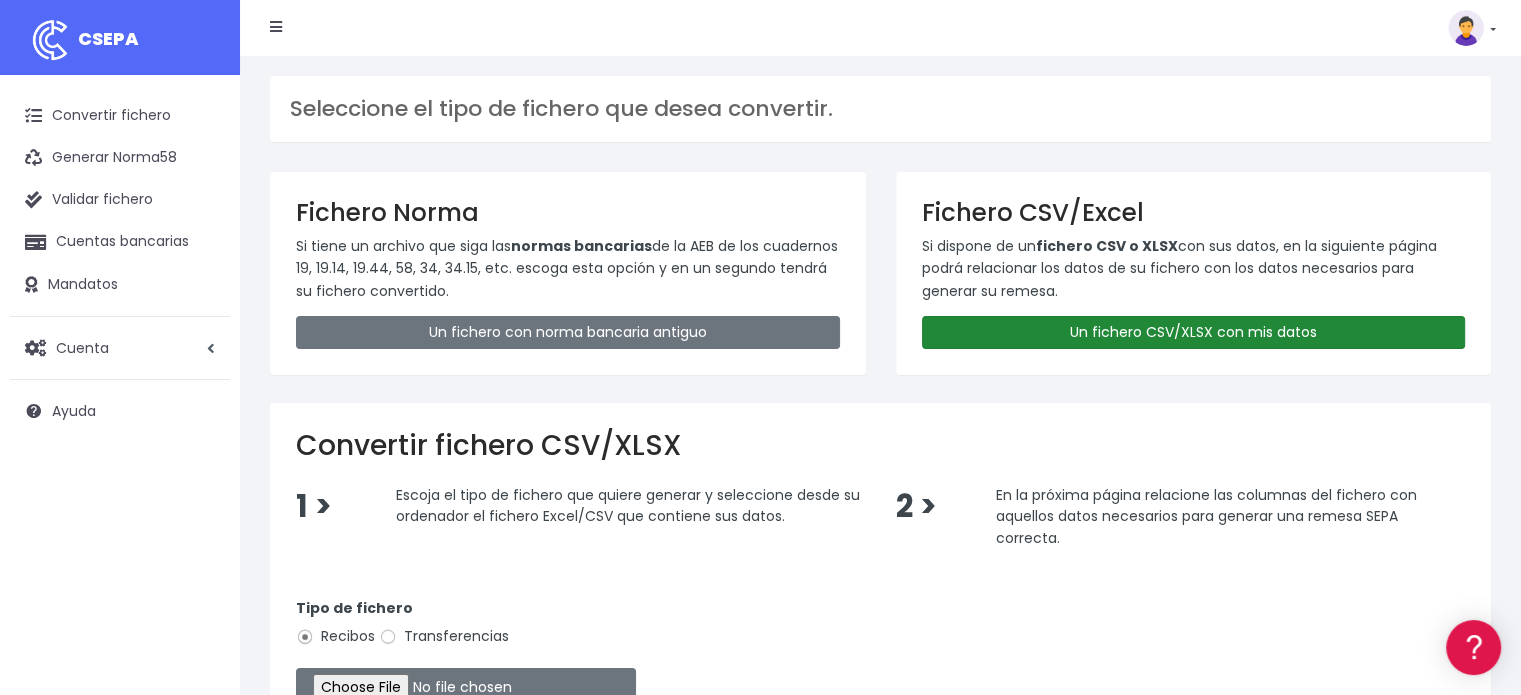 click on "Un fichero CSV/XLSX con mis datos" at bounding box center (1194, 332) 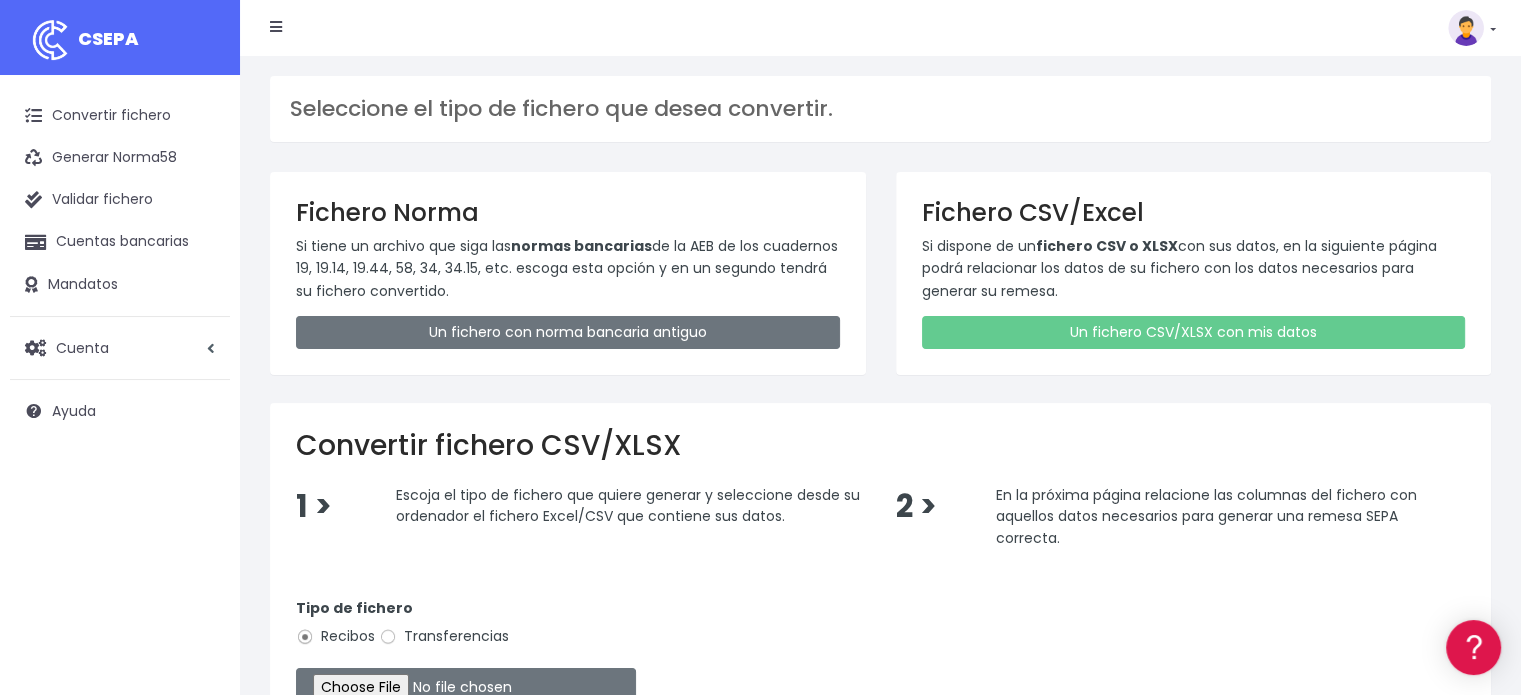 click on "Fichero CSV/Excel
Si dispone de un  fichero CSV o XLSX  con sus datos, en la siguiente página podrá relacionar los datos de su fichero con los datos necesarios para generar su remesa.
Un fichero CSV/XLSX con mis datos" at bounding box center (1194, 273) 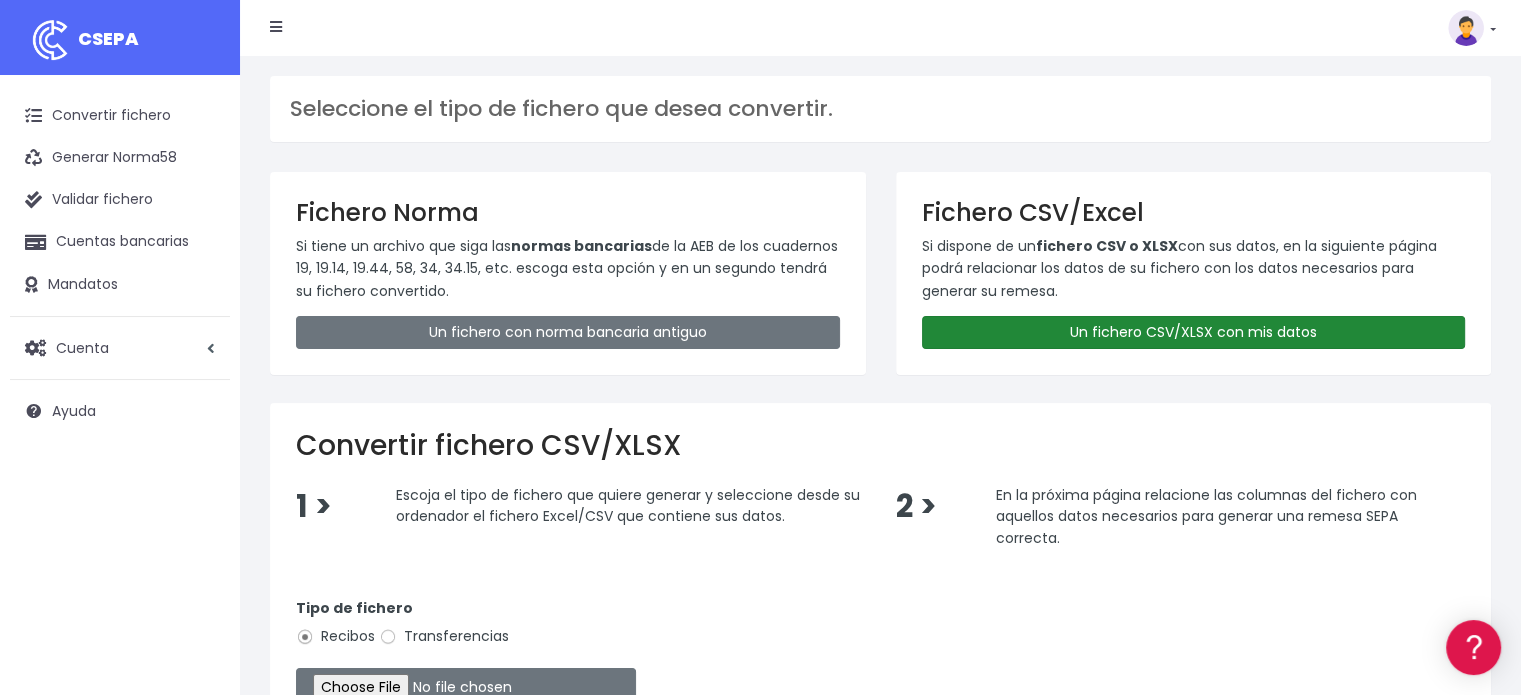 click on "Un fichero CSV/XLSX con mis datos" at bounding box center [1194, 332] 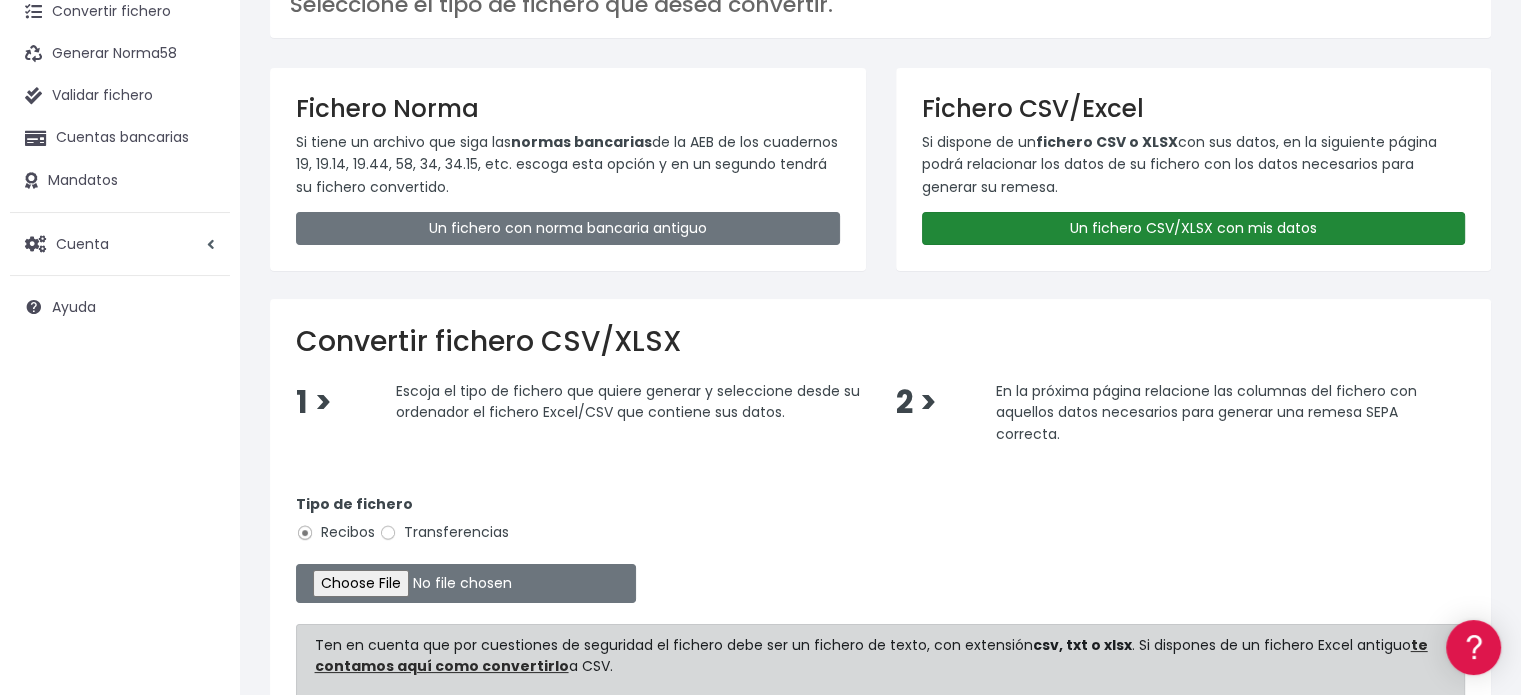 scroll, scrollTop: 166, scrollLeft: 0, axis: vertical 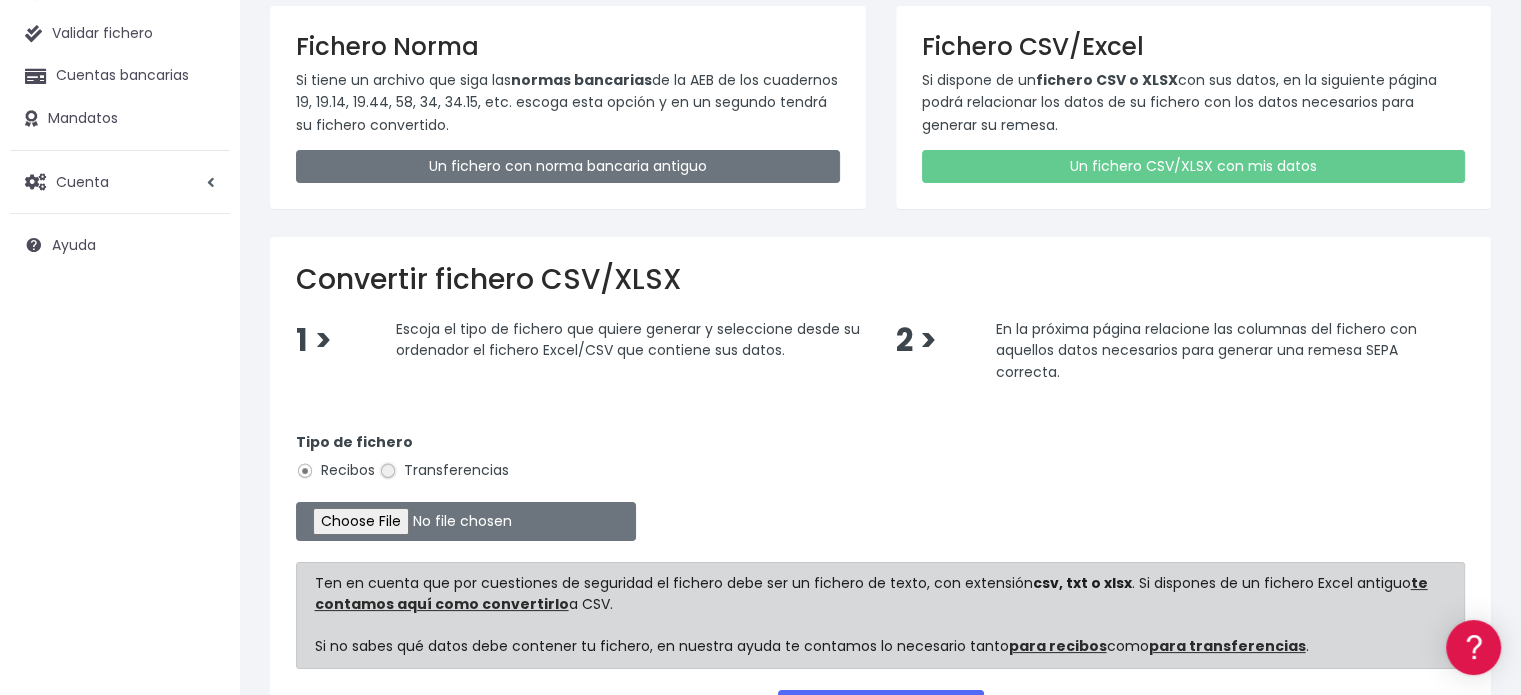 click on "Transferencias" at bounding box center (388, 471) 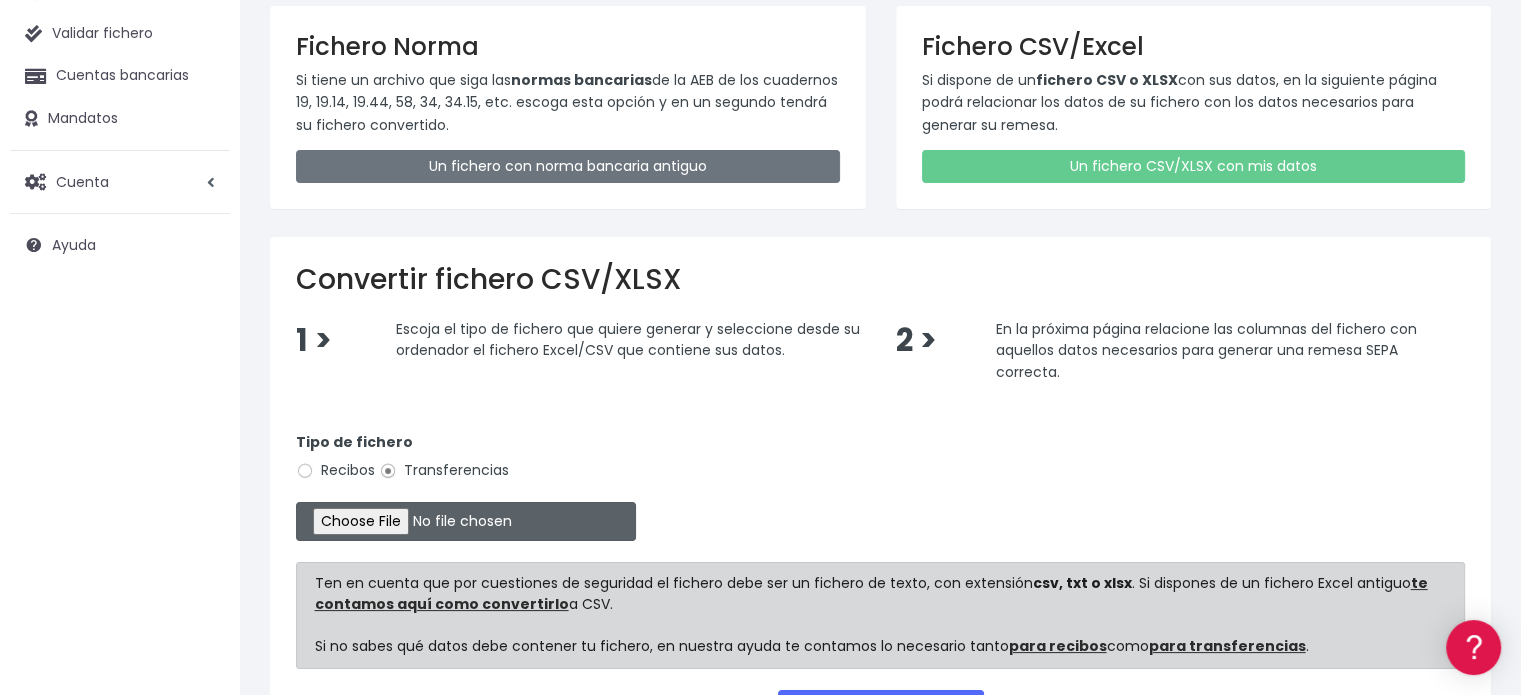 click at bounding box center [466, 521] 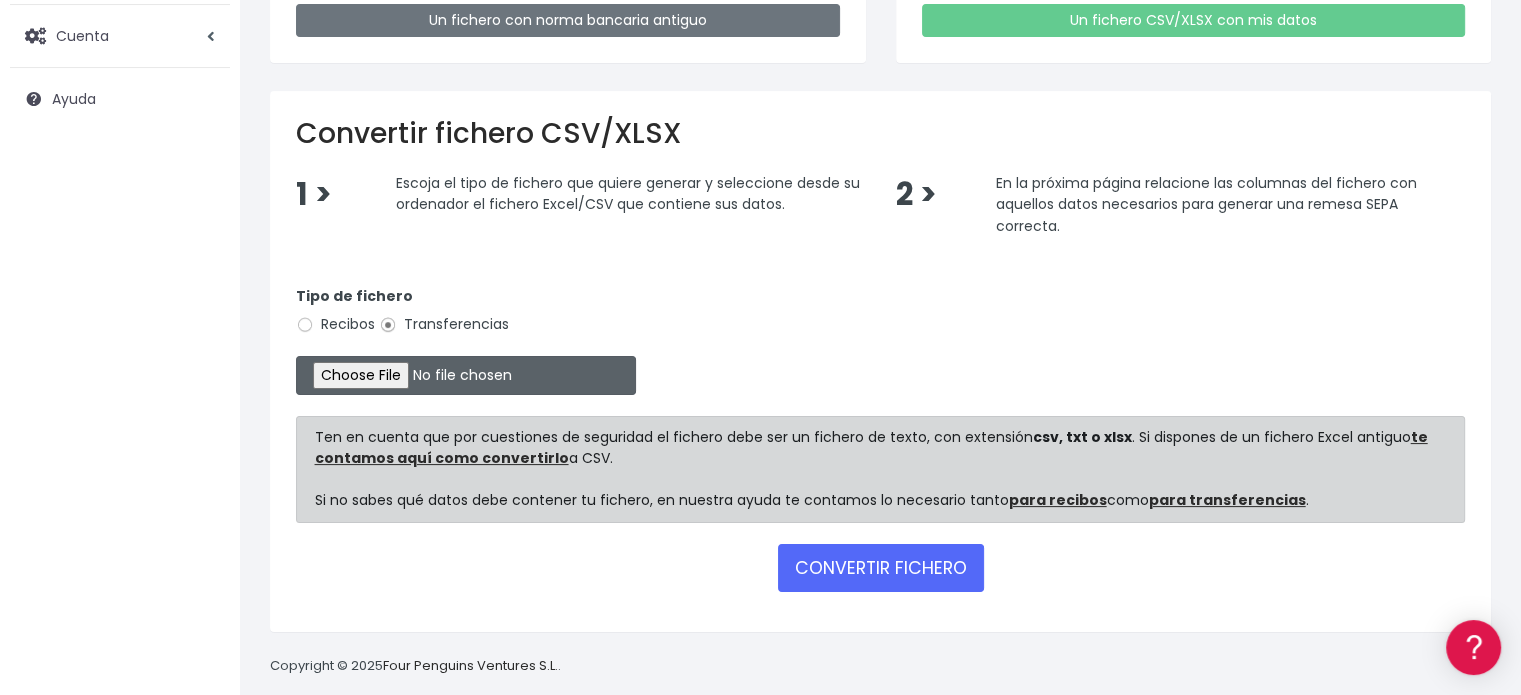 scroll, scrollTop: 332, scrollLeft: 0, axis: vertical 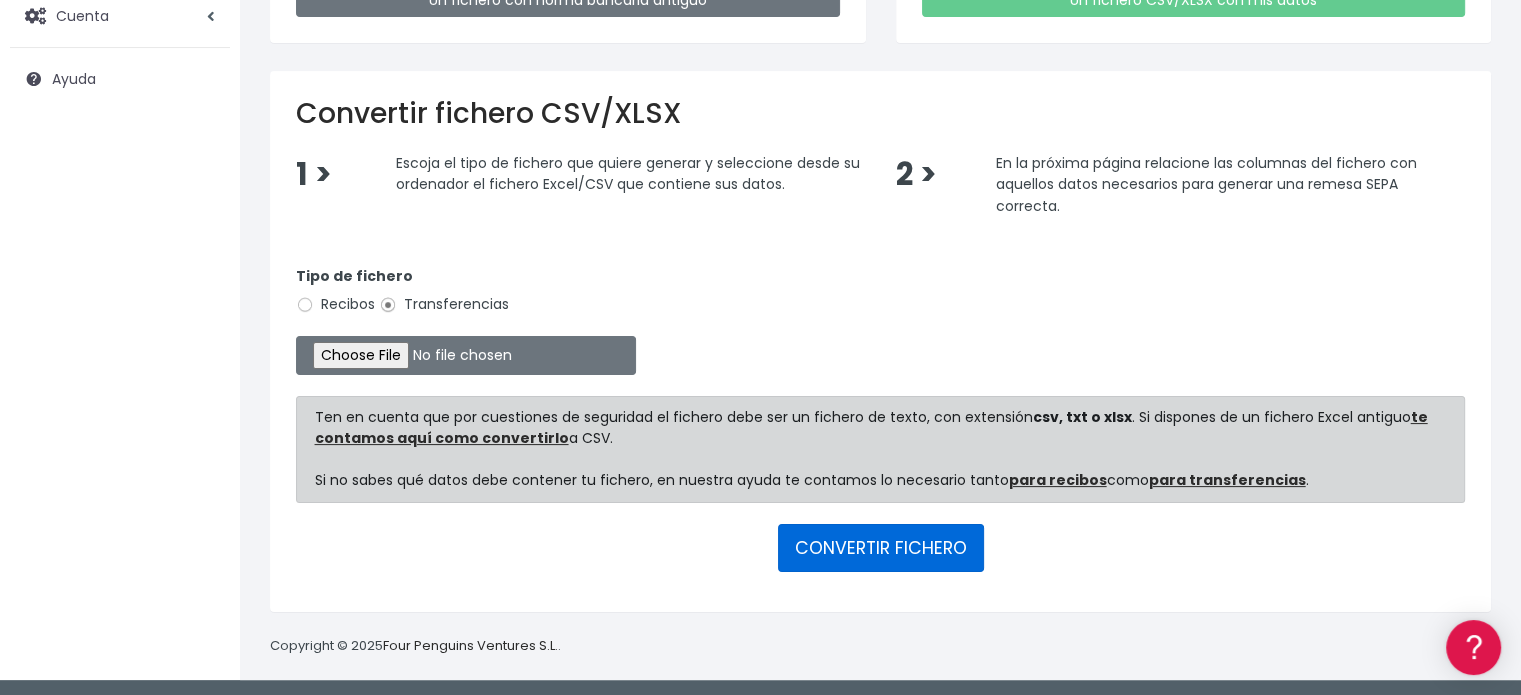 click on "CONVERTIR FICHERO" at bounding box center (881, 548) 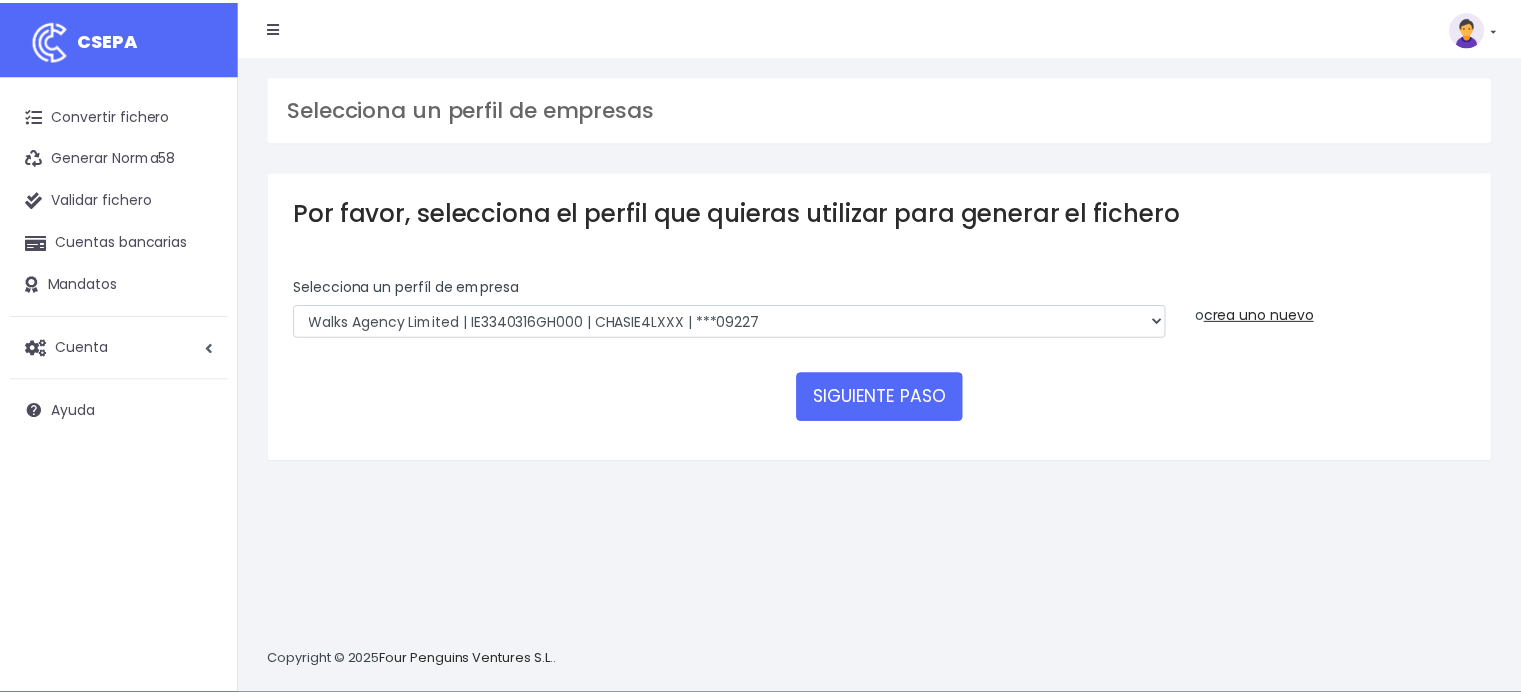 scroll, scrollTop: 0, scrollLeft: 0, axis: both 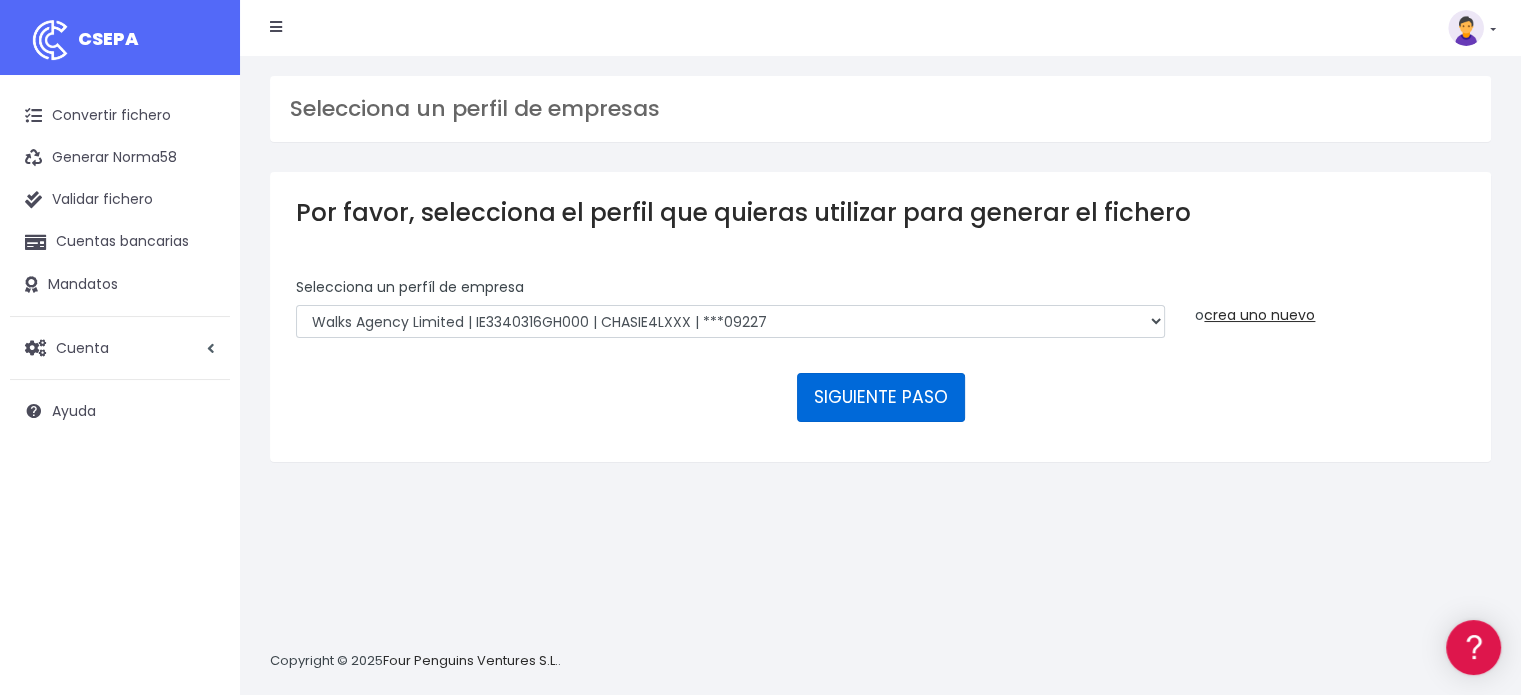click on "SIGUIENTE PASO" at bounding box center (881, 397) 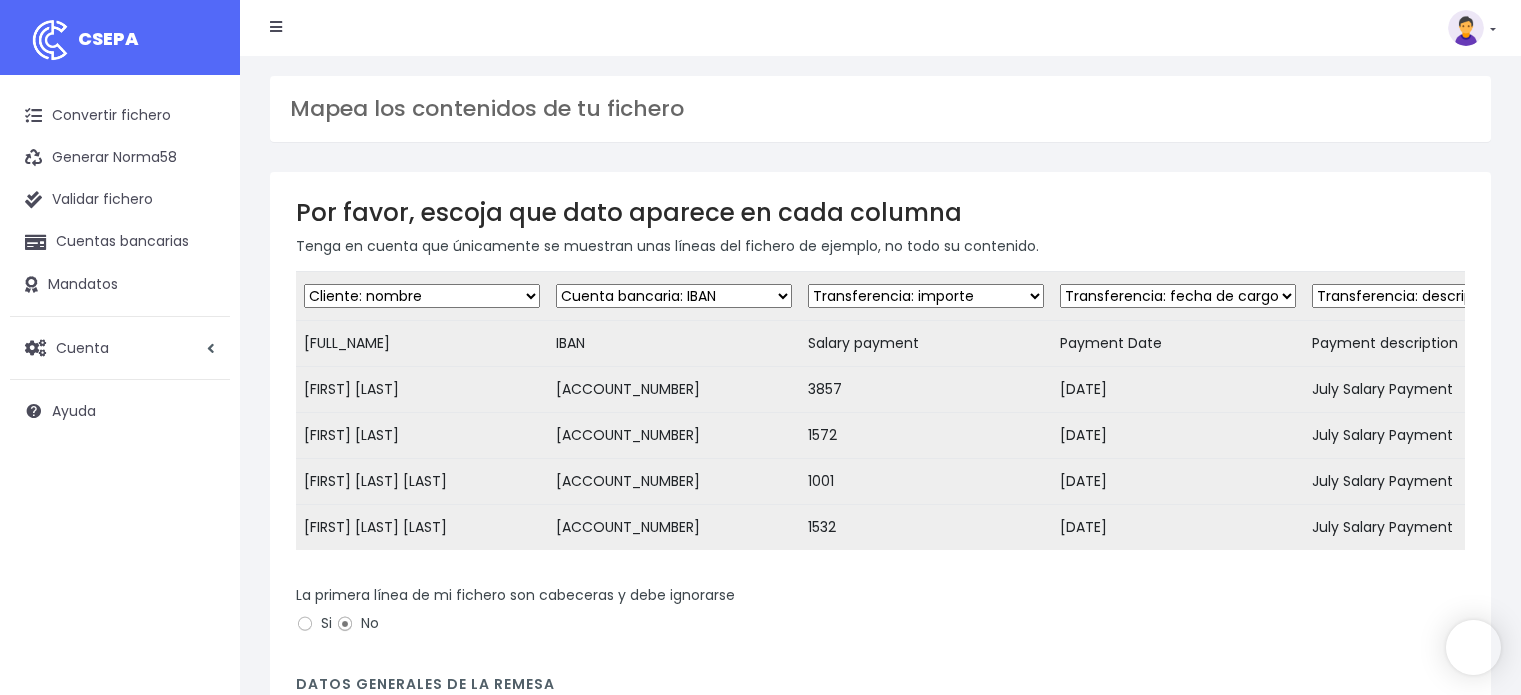 scroll, scrollTop: 0, scrollLeft: 0, axis: both 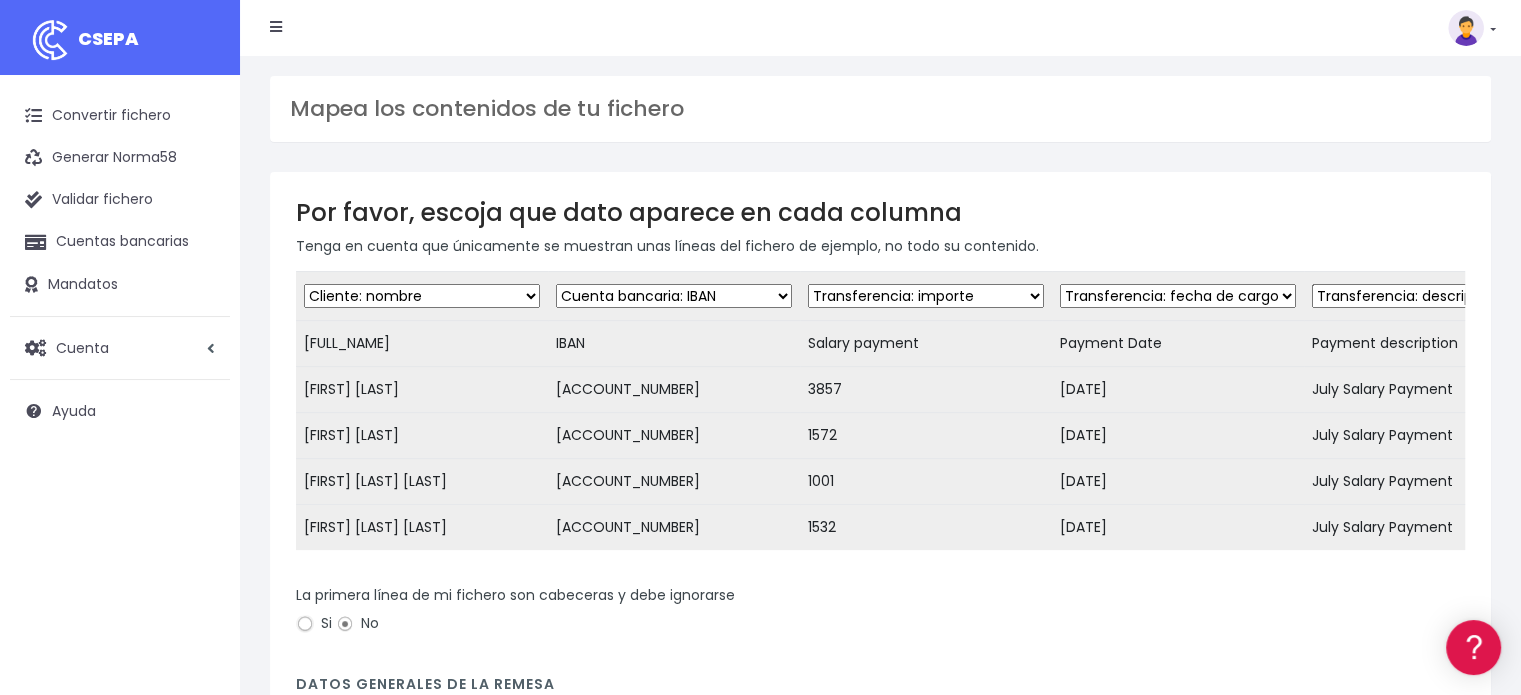 click on "Si" at bounding box center [305, 624] 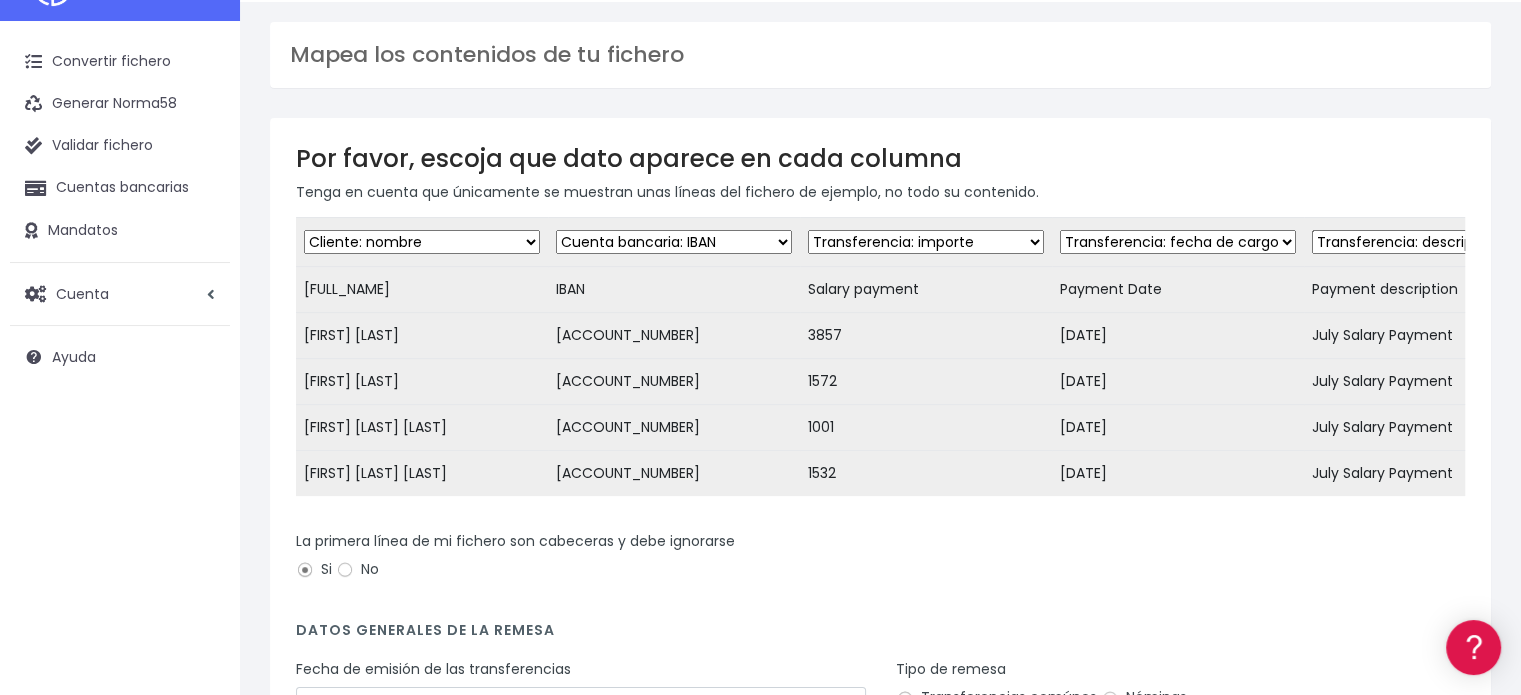 scroll, scrollTop: 56, scrollLeft: 0, axis: vertical 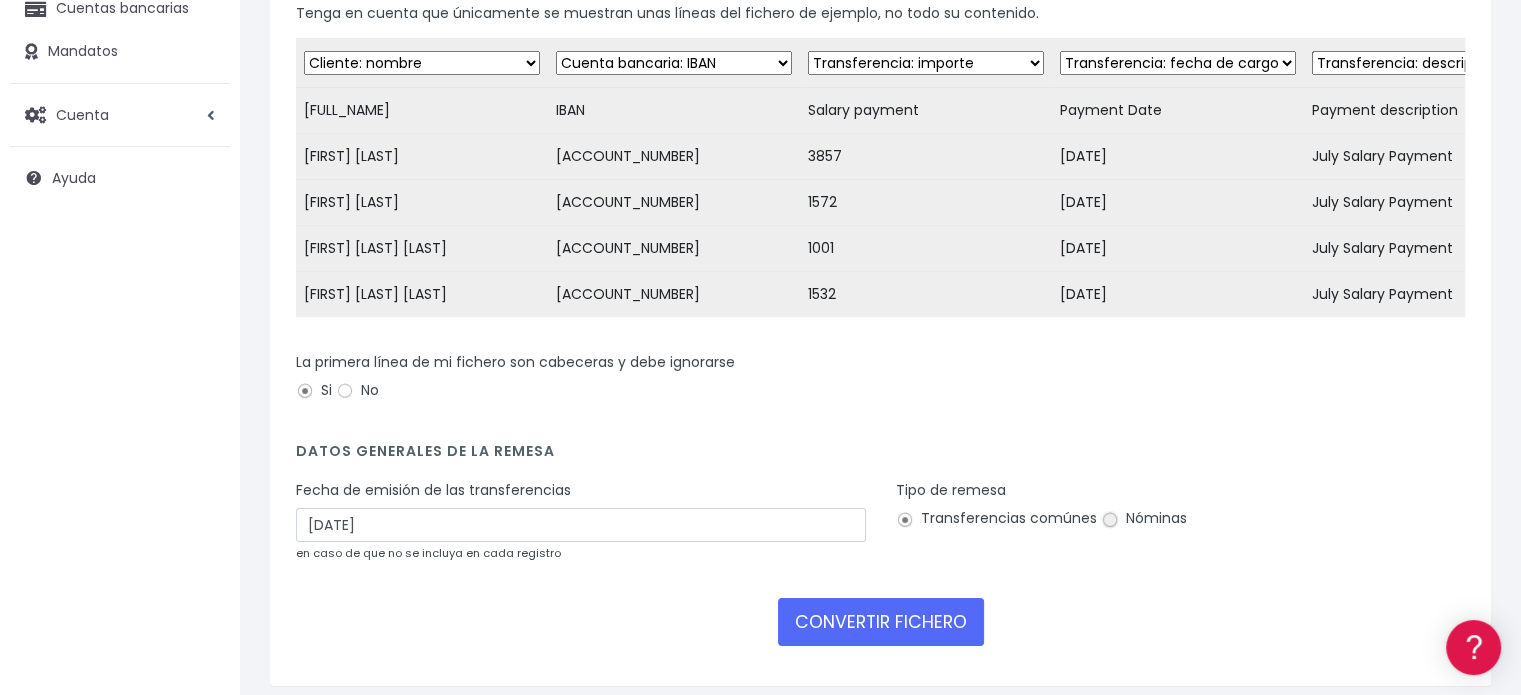 click on "Nóminas" at bounding box center [1110, 520] 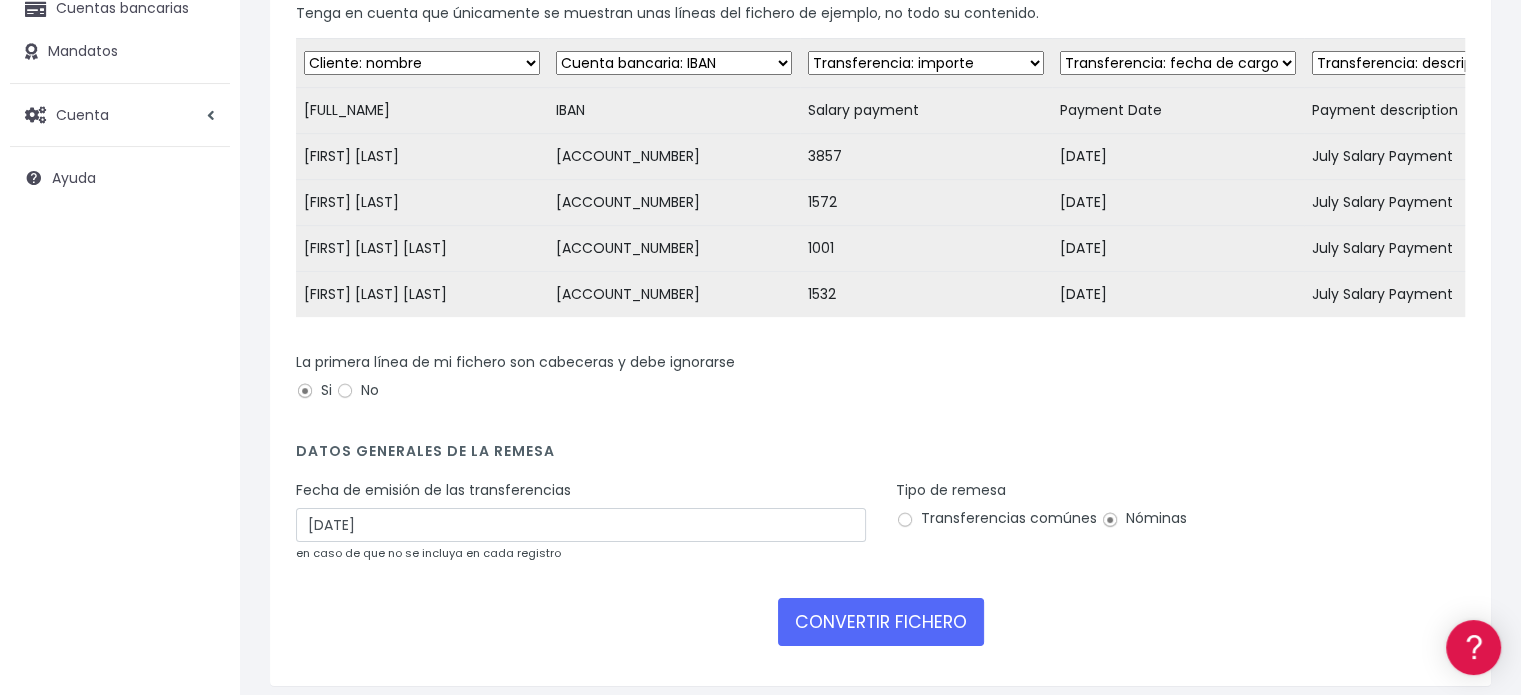 scroll, scrollTop: 344, scrollLeft: 0, axis: vertical 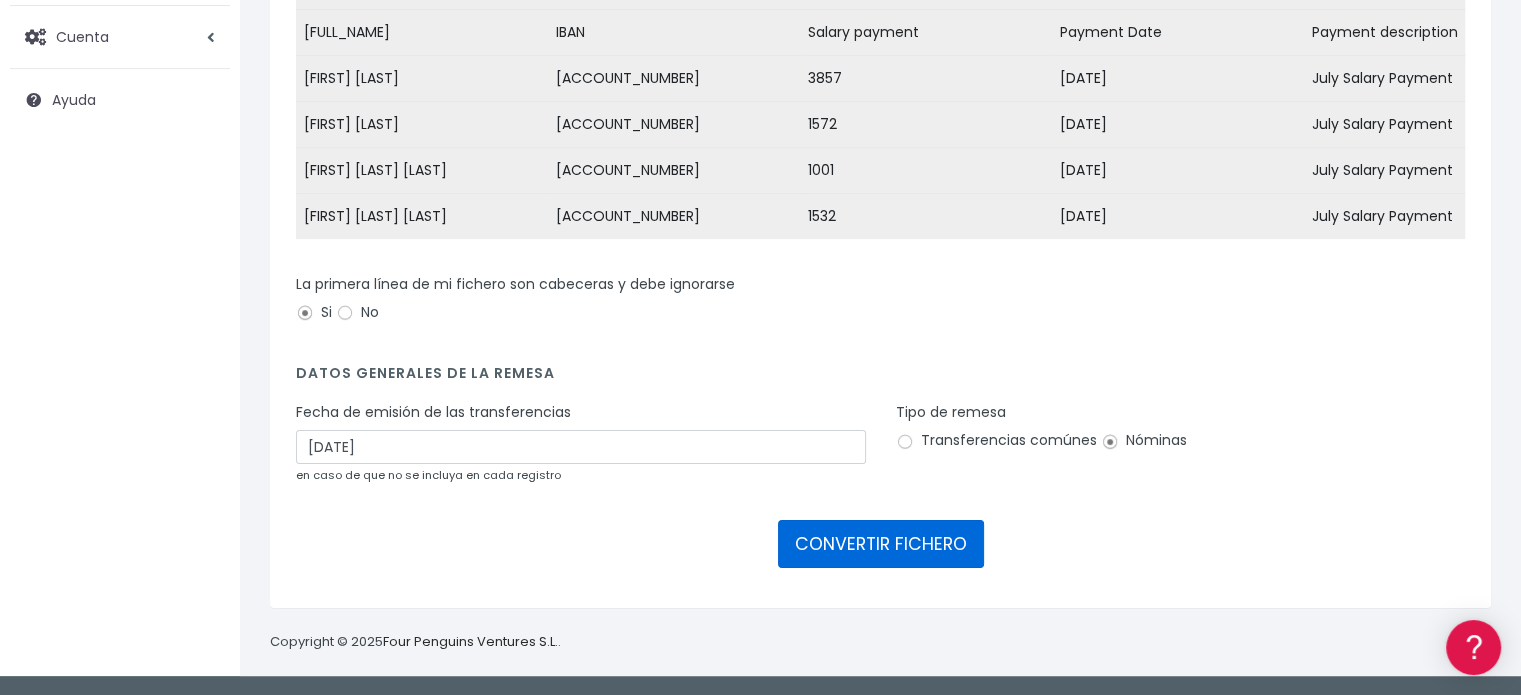 click on "CONVERTIR FICHERO" at bounding box center [881, 544] 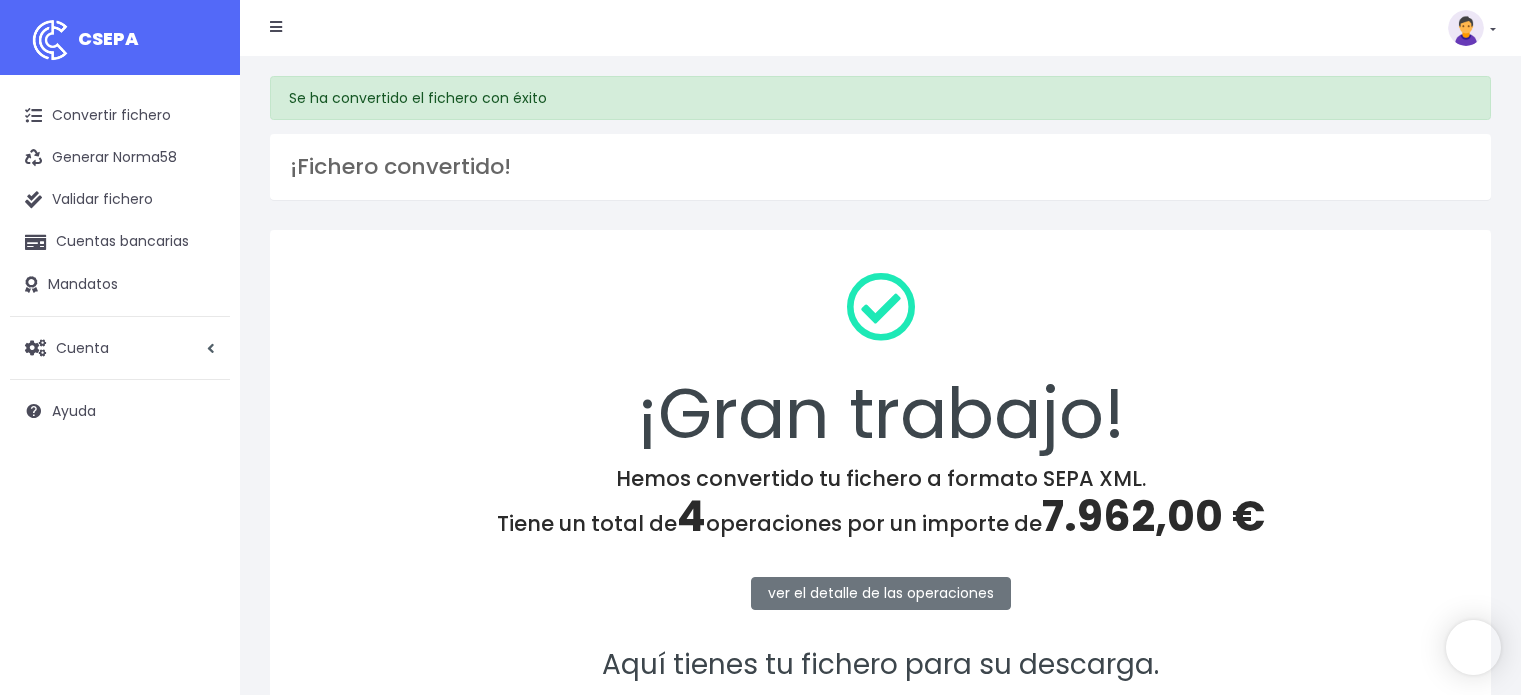 scroll, scrollTop: 0, scrollLeft: 0, axis: both 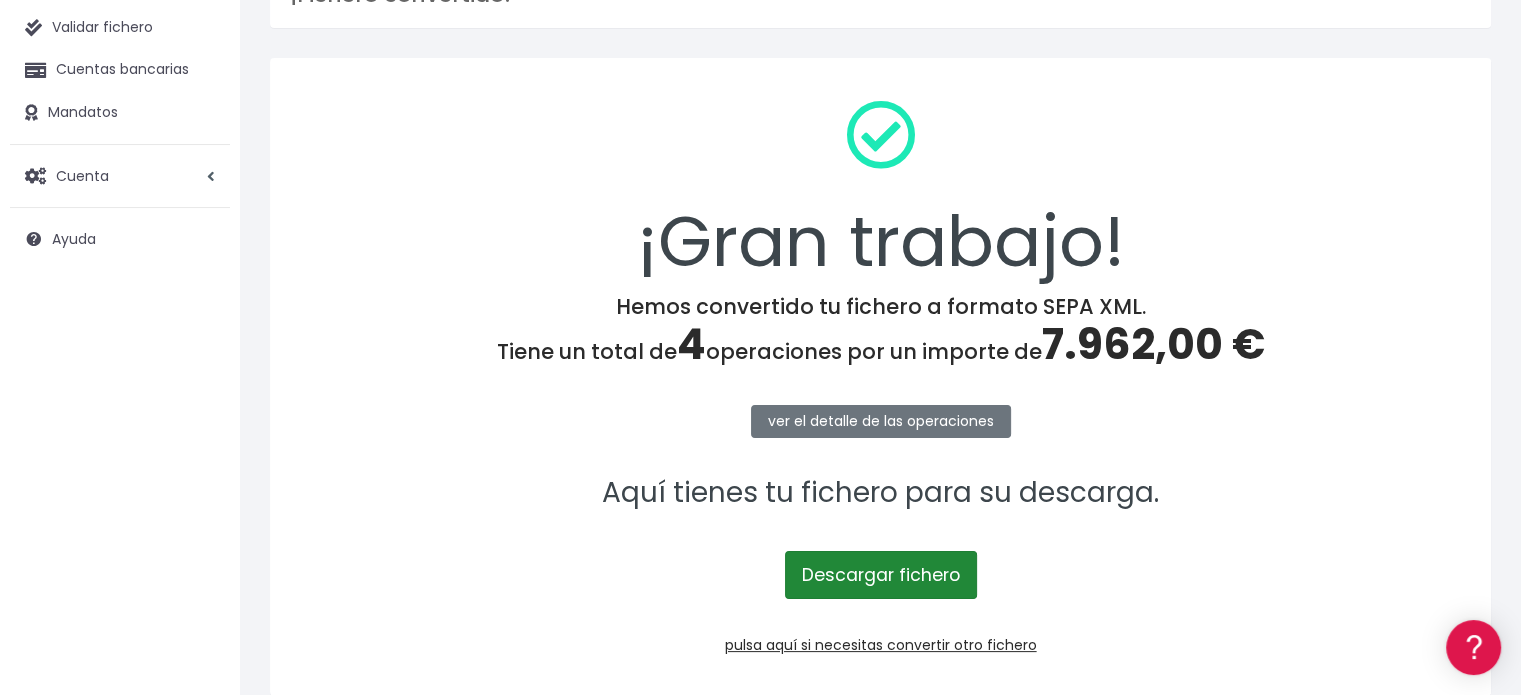 click on "Descargar fichero" at bounding box center (881, 575) 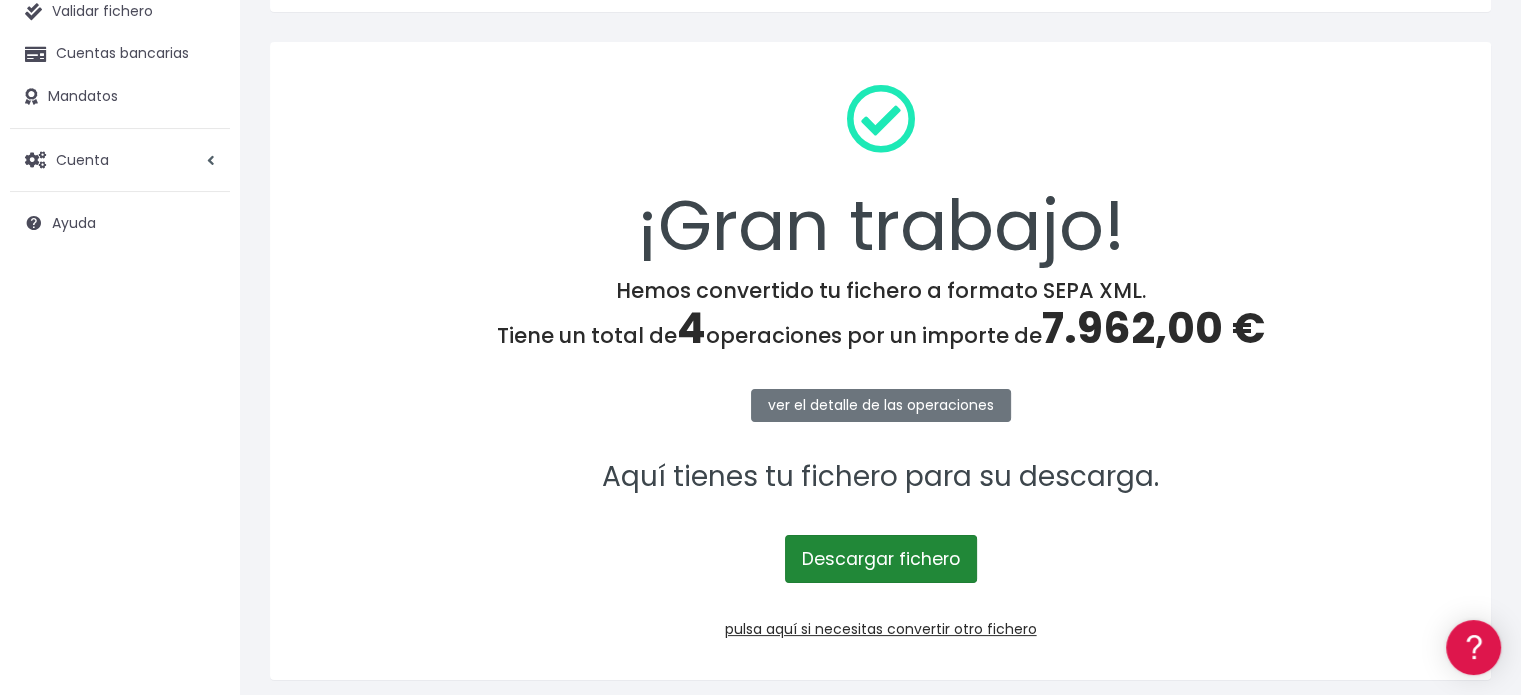 scroll, scrollTop: 190, scrollLeft: 0, axis: vertical 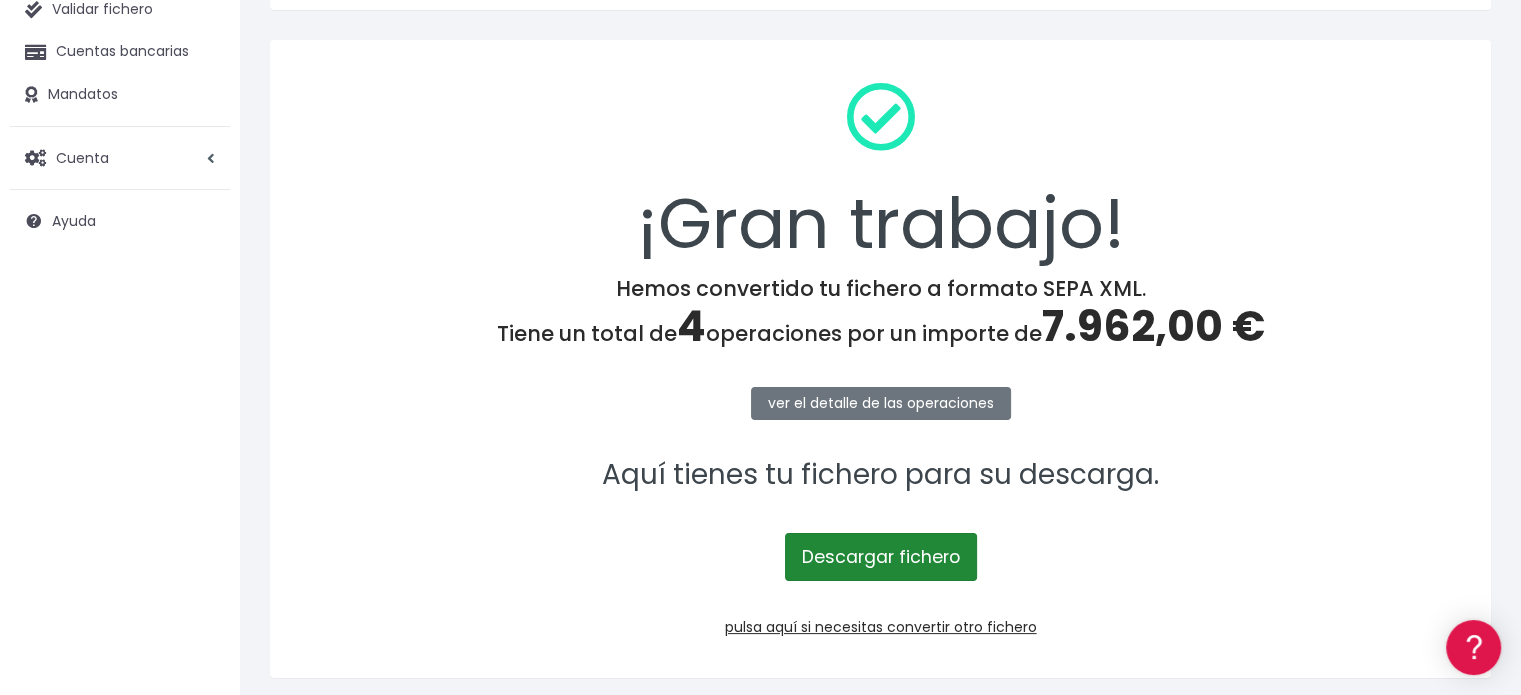 click on "Descargar fichero" at bounding box center [881, 557] 